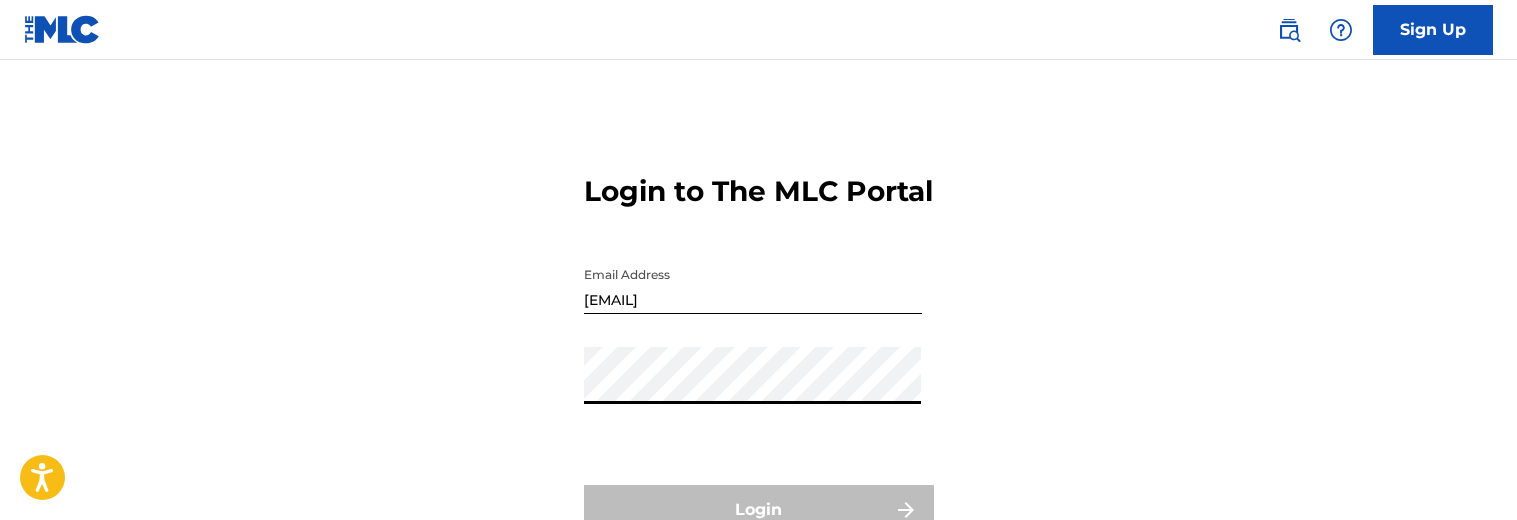 scroll, scrollTop: 0, scrollLeft: 0, axis: both 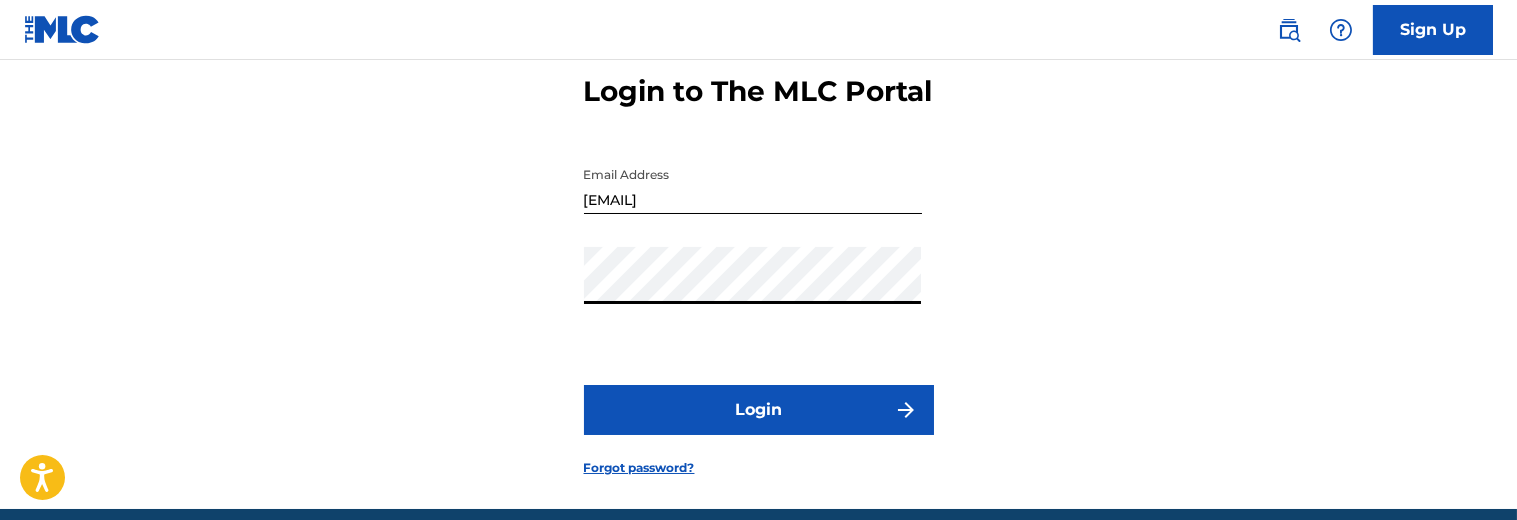 click on "Login" at bounding box center [759, 410] 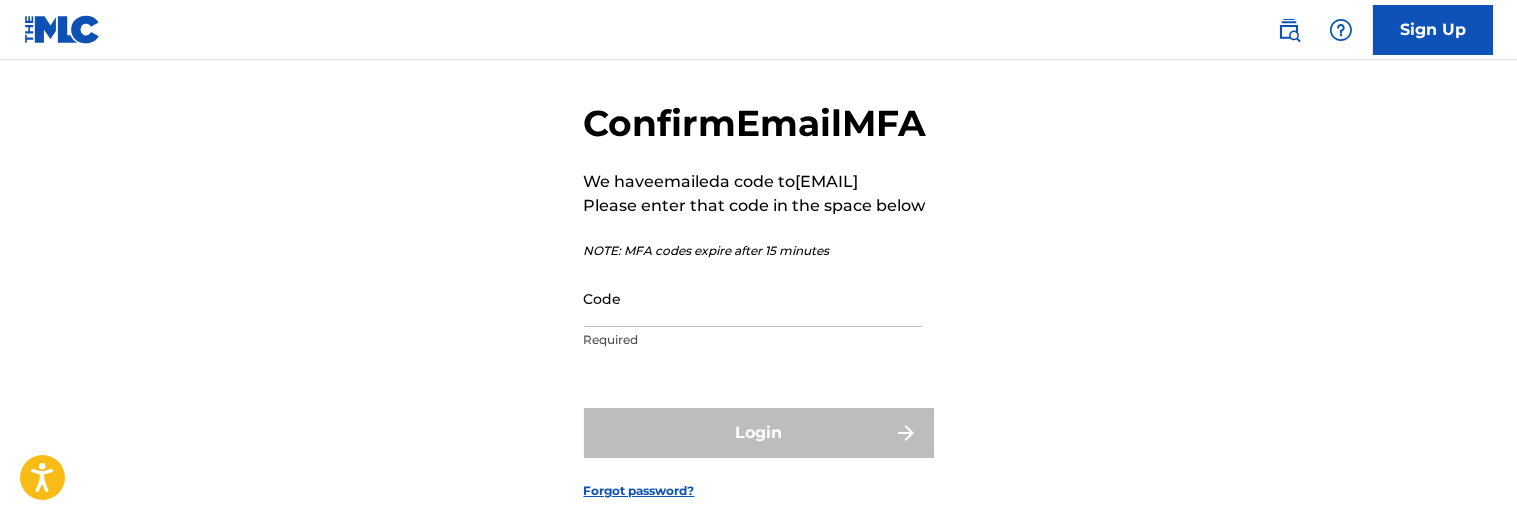 click on "Code" at bounding box center (753, 298) 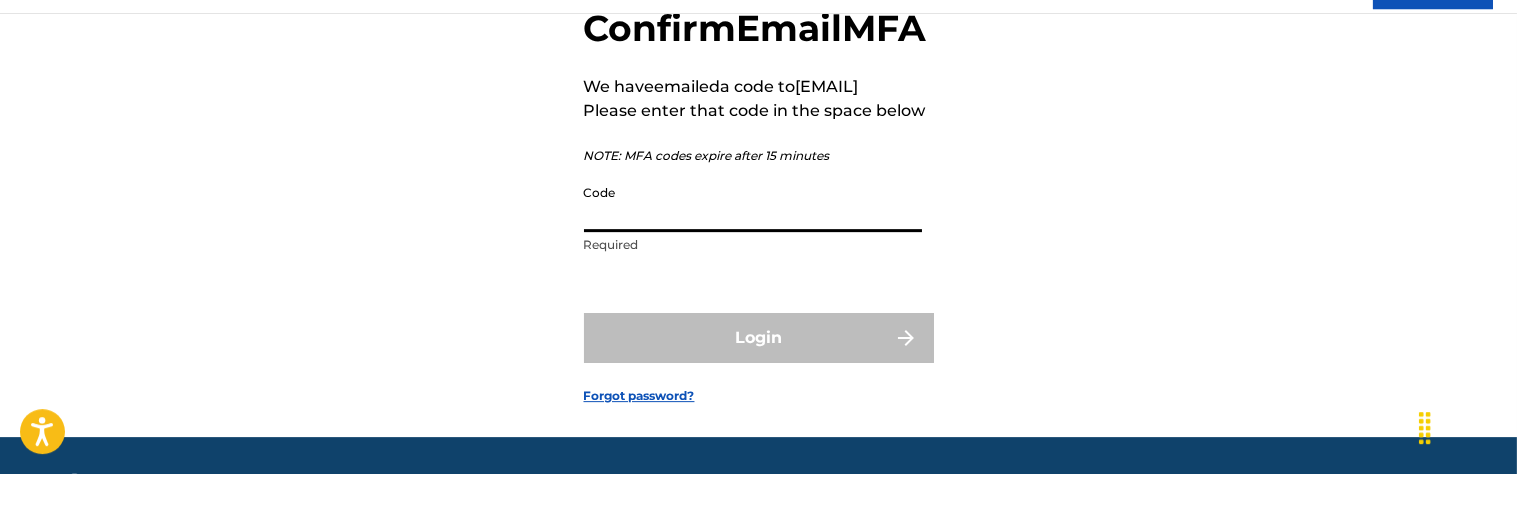 scroll, scrollTop: 122, scrollLeft: 0, axis: vertical 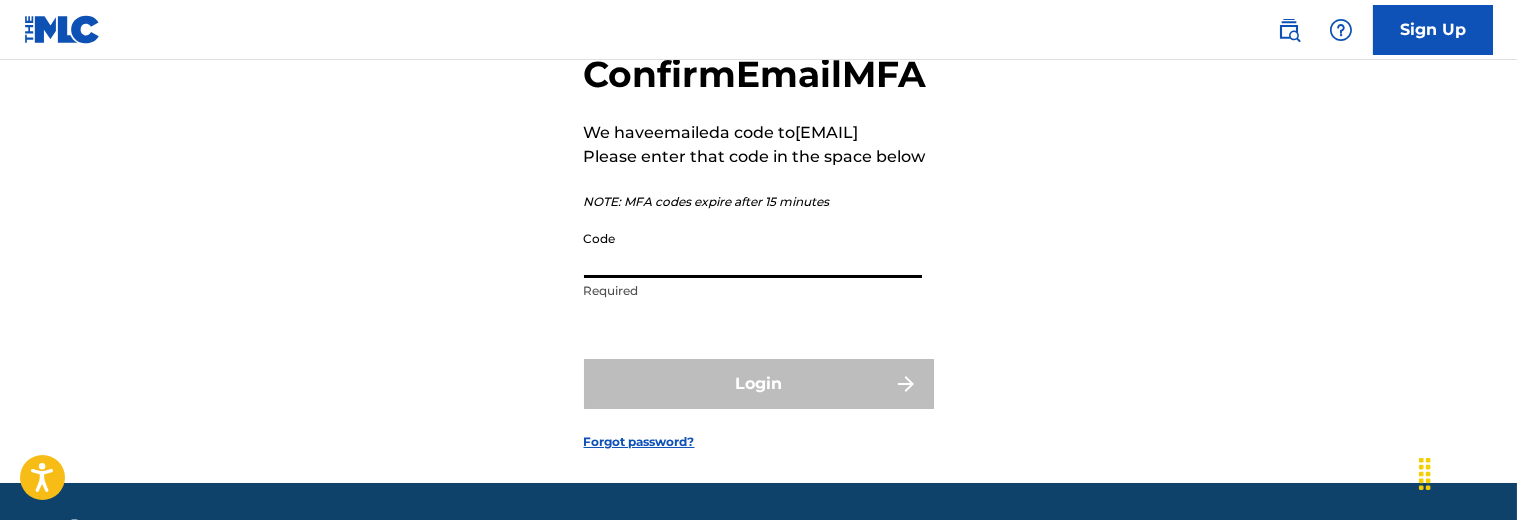 click on "Code" at bounding box center (753, 249) 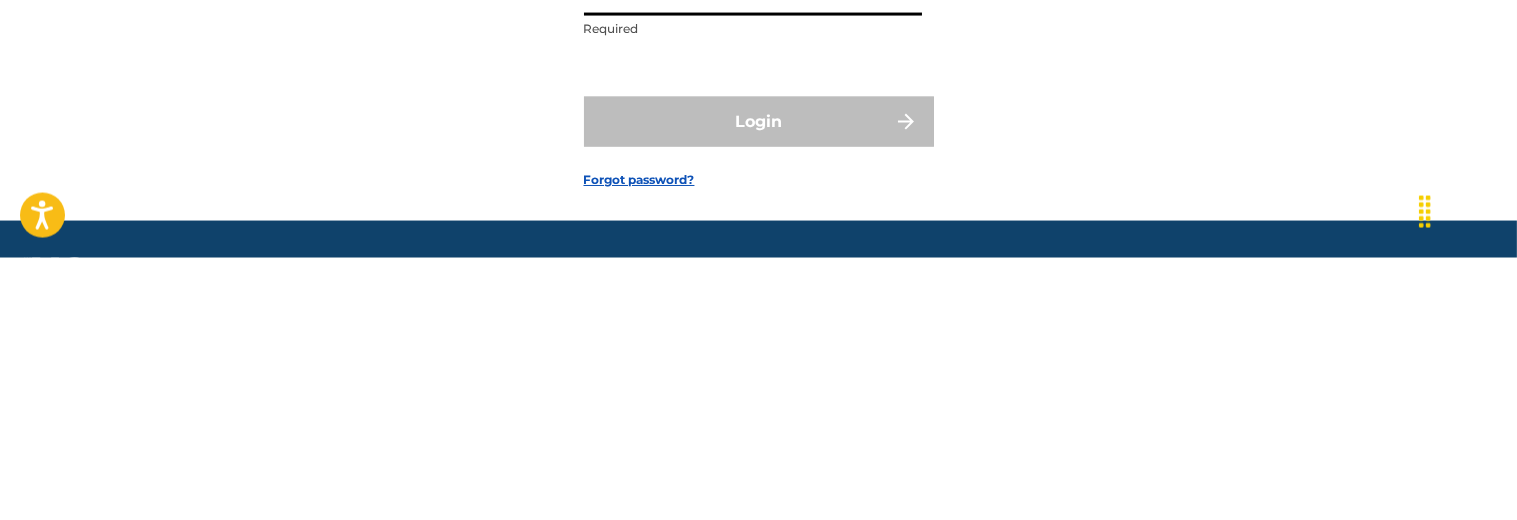 scroll, scrollTop: 122, scrollLeft: 0, axis: vertical 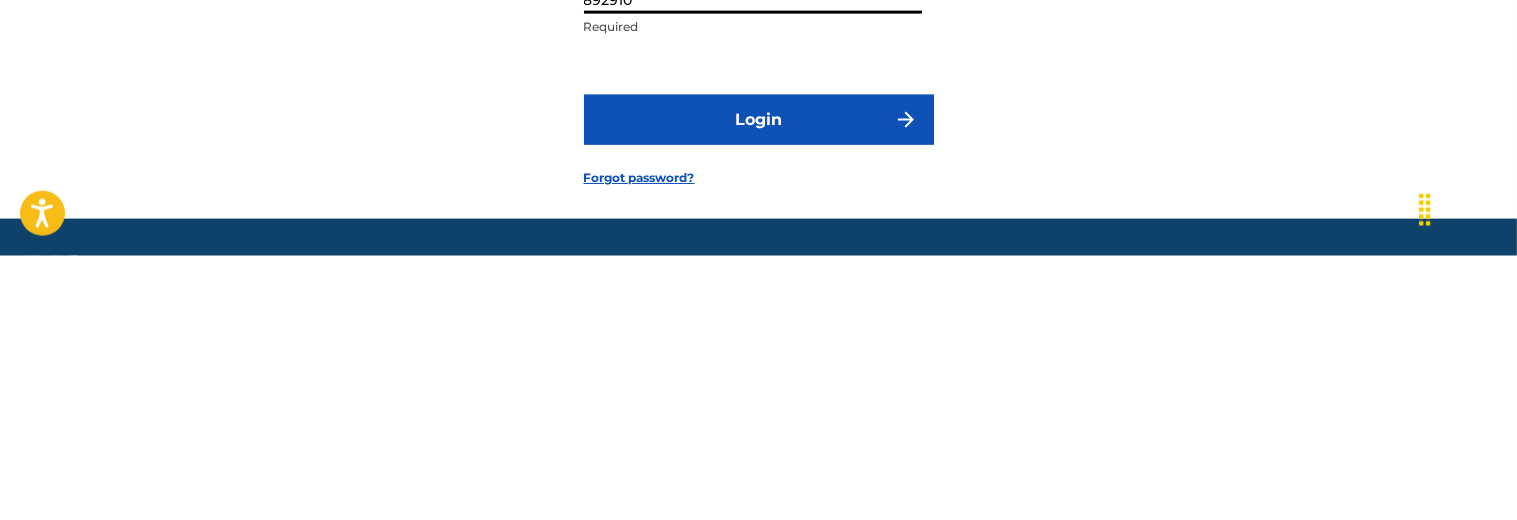 type on "892910" 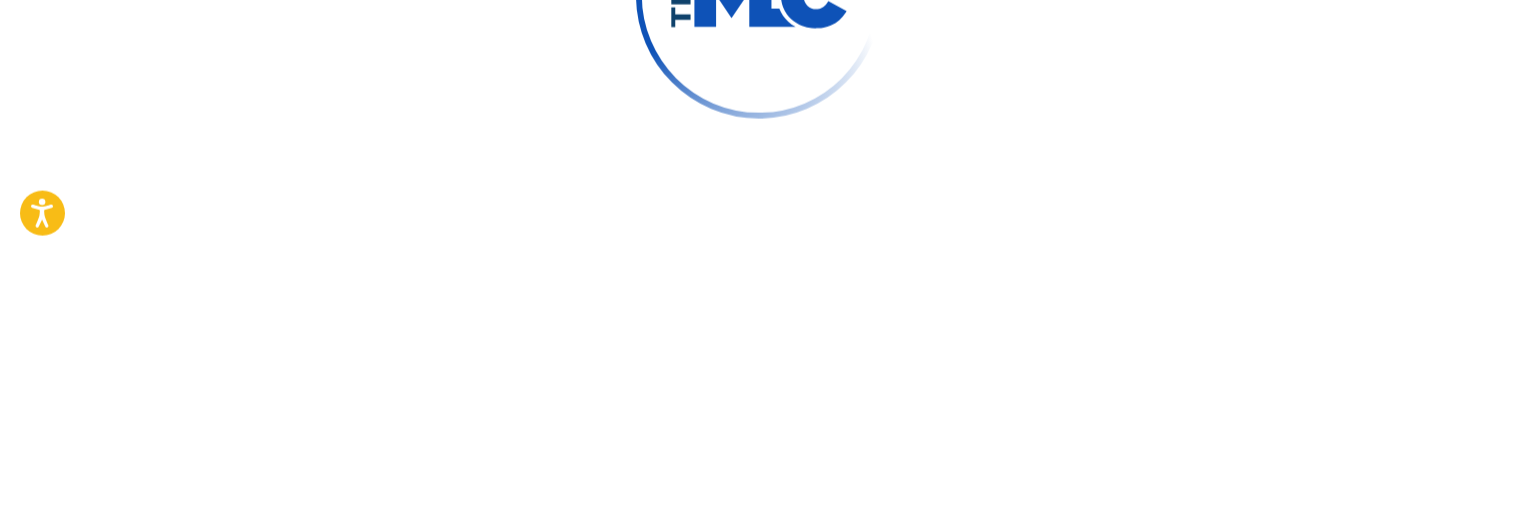 scroll, scrollTop: 122, scrollLeft: 0, axis: vertical 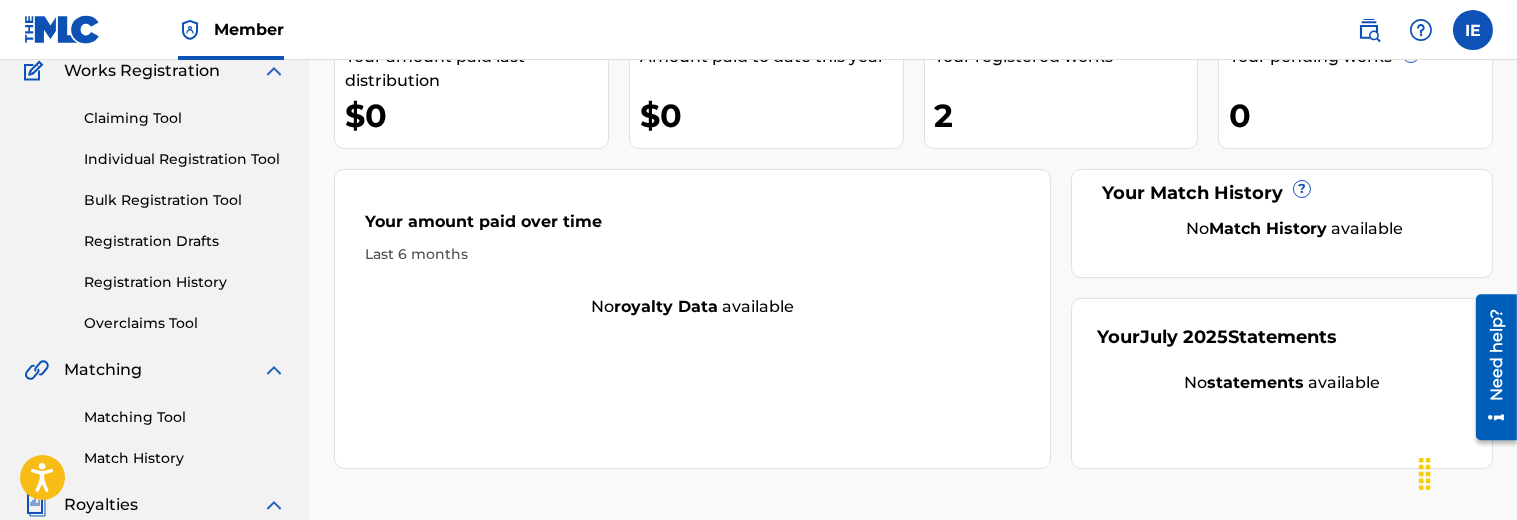 click on "Claiming Tool" at bounding box center [185, 118] 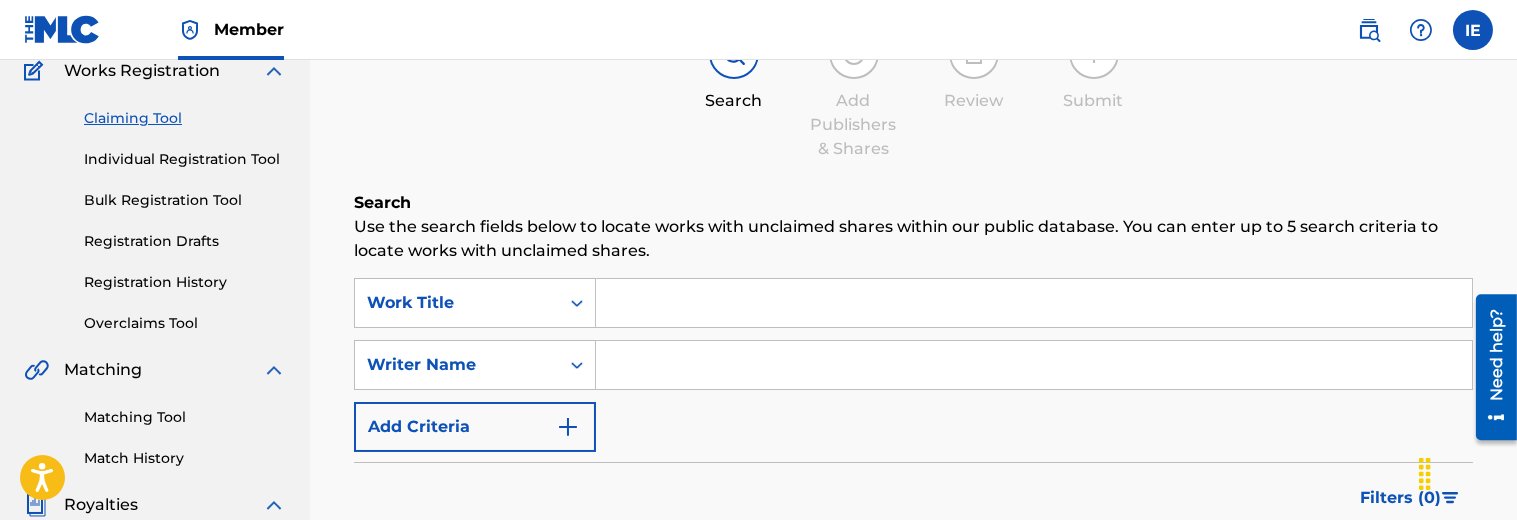 scroll, scrollTop: 0, scrollLeft: 0, axis: both 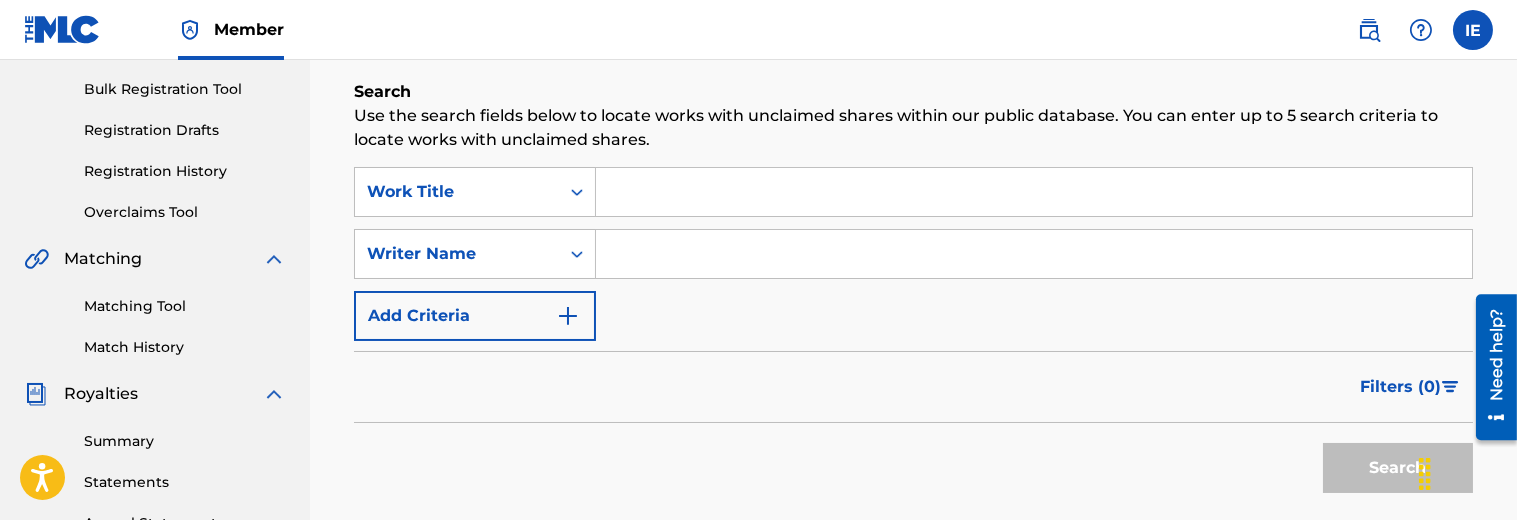 click at bounding box center (1034, 192) 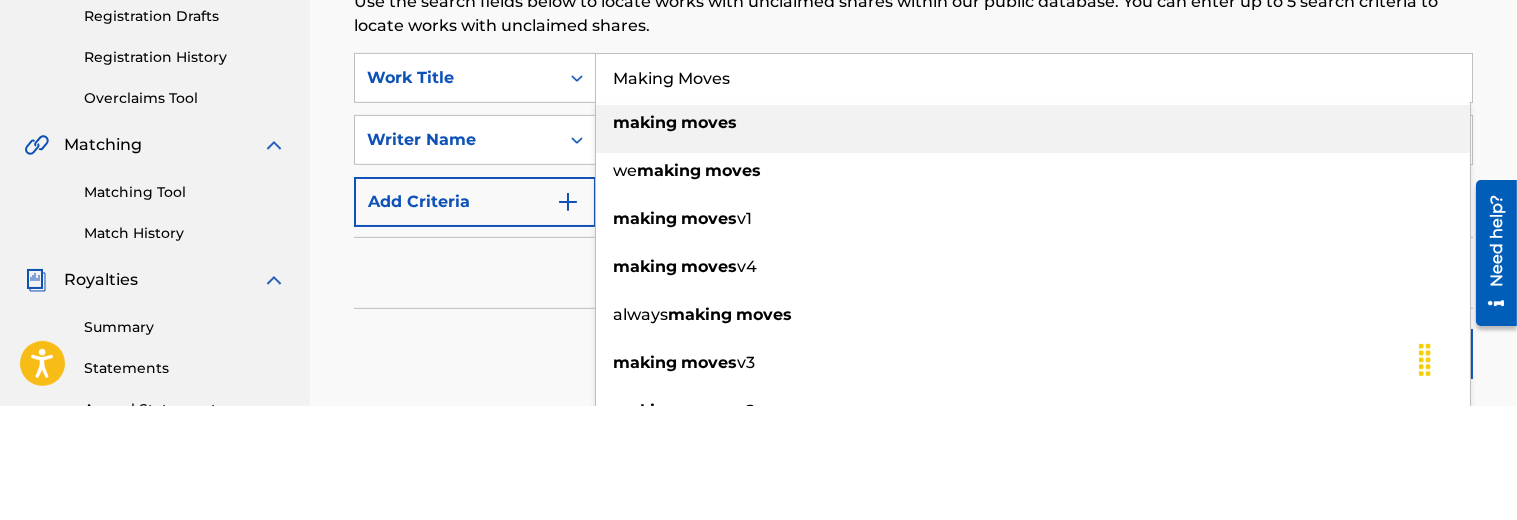 scroll, scrollTop: 287, scrollLeft: 0, axis: vertical 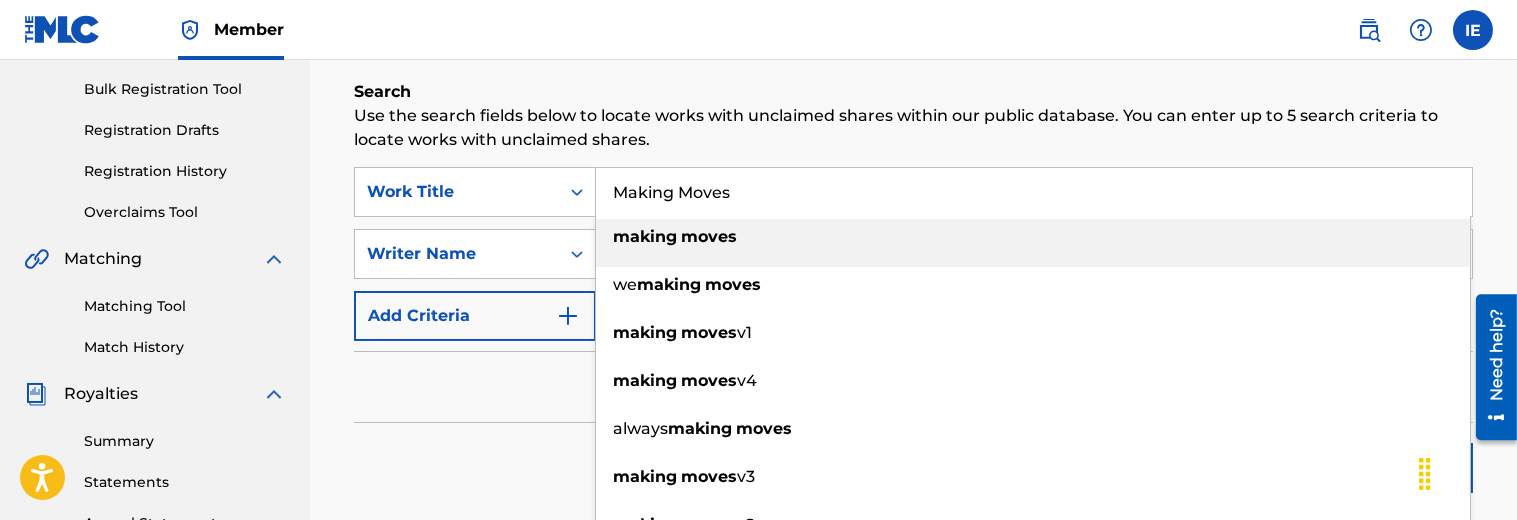 click on "making   moves" at bounding box center [1033, 237] 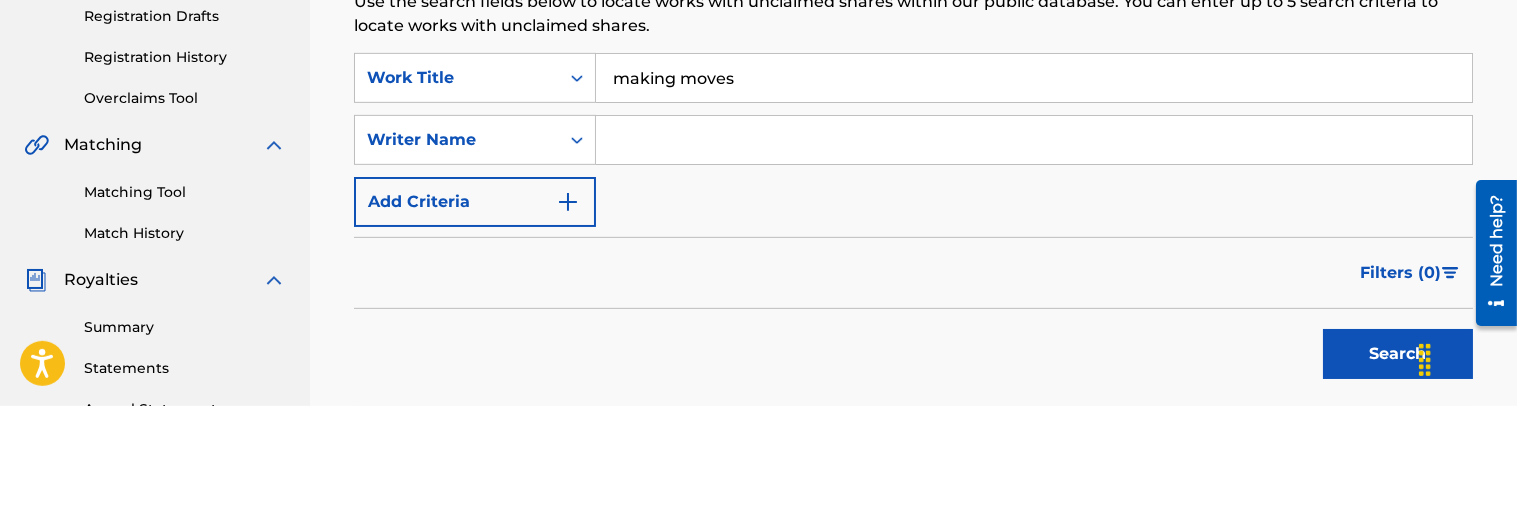 scroll, scrollTop: 287, scrollLeft: 0, axis: vertical 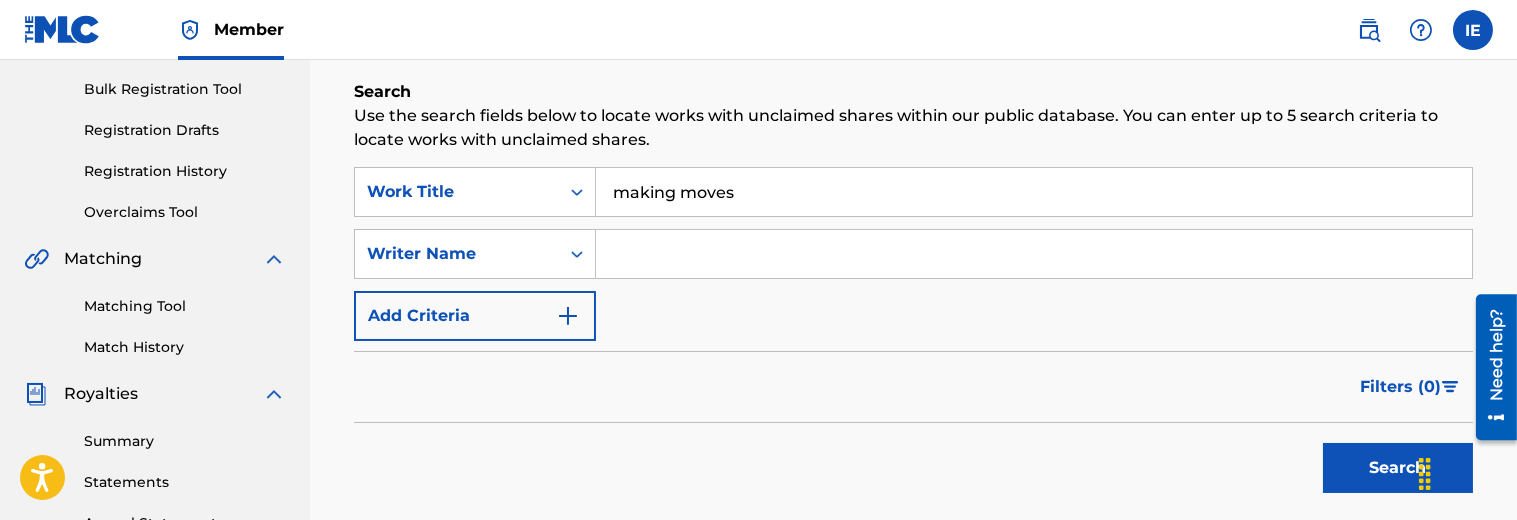 click at bounding box center [1034, 254] 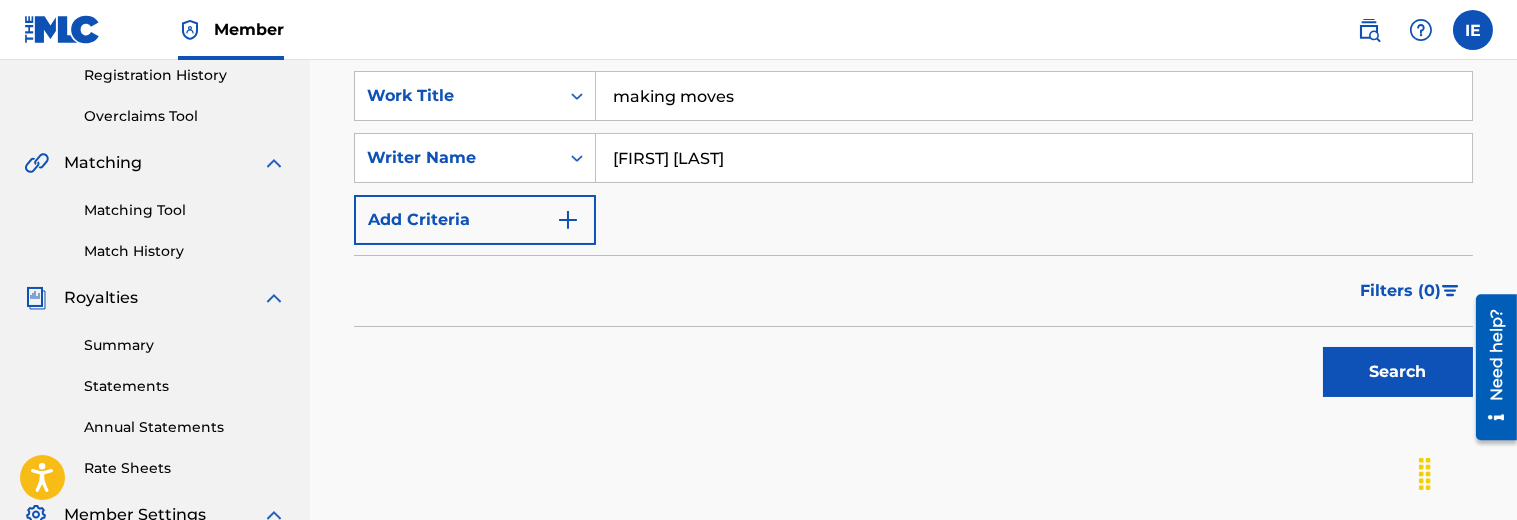 scroll, scrollTop: 384, scrollLeft: 0, axis: vertical 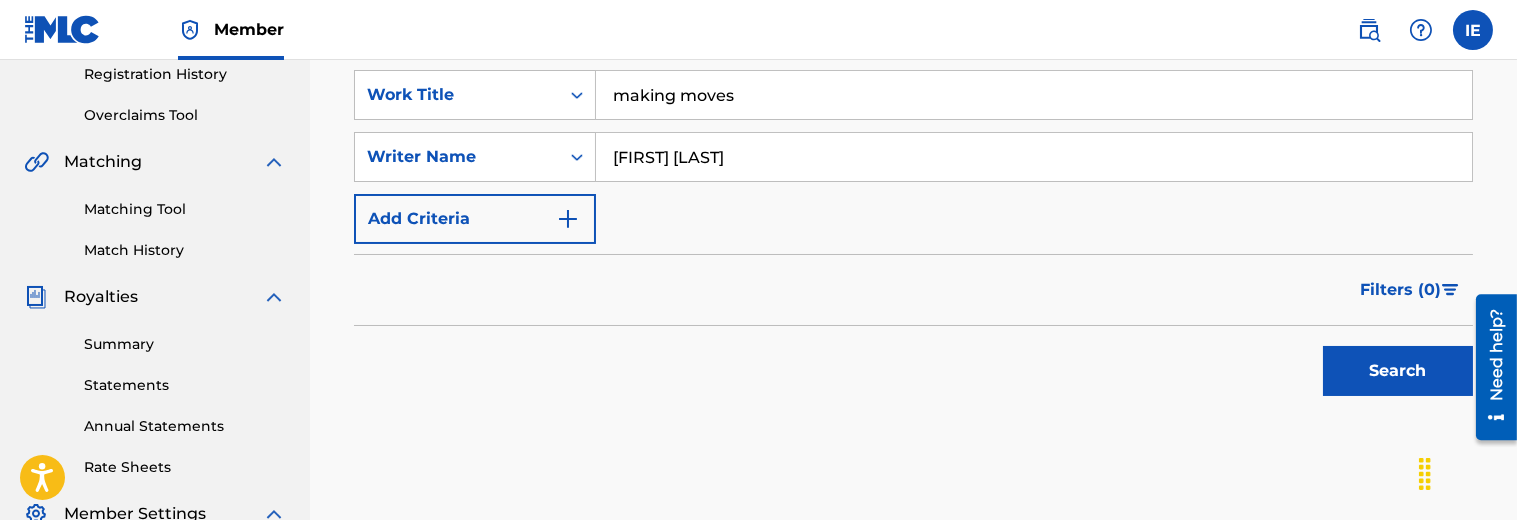 click on "Add Criteria" at bounding box center [475, 219] 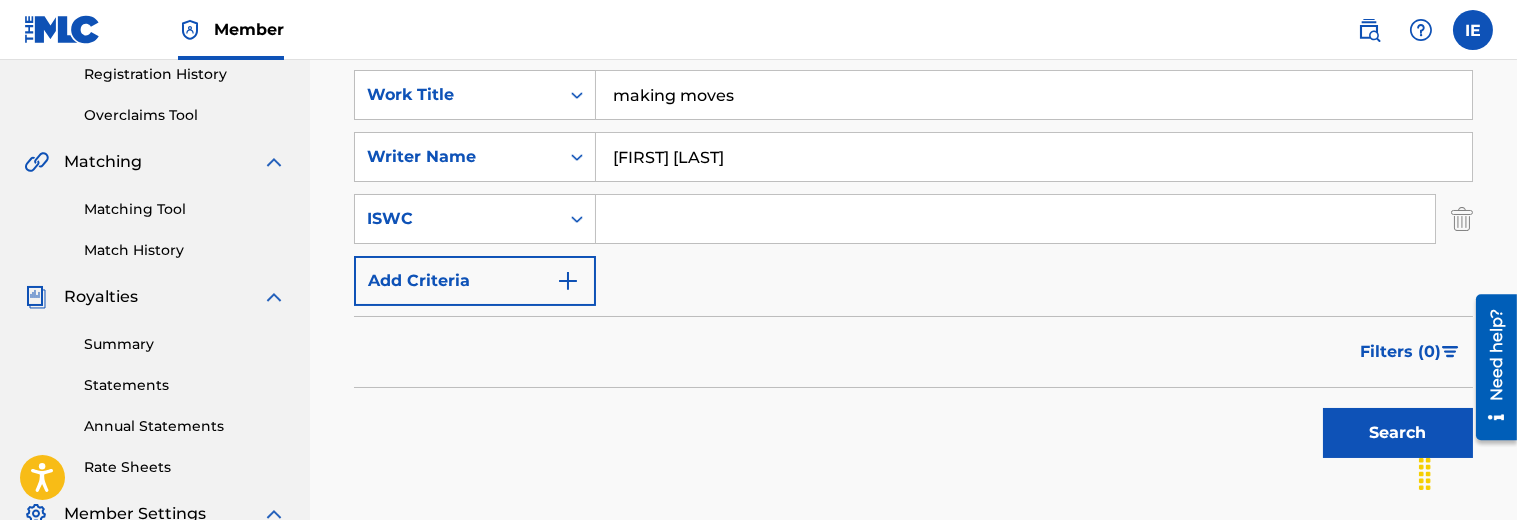 click on "Add Criteria" at bounding box center [475, 281] 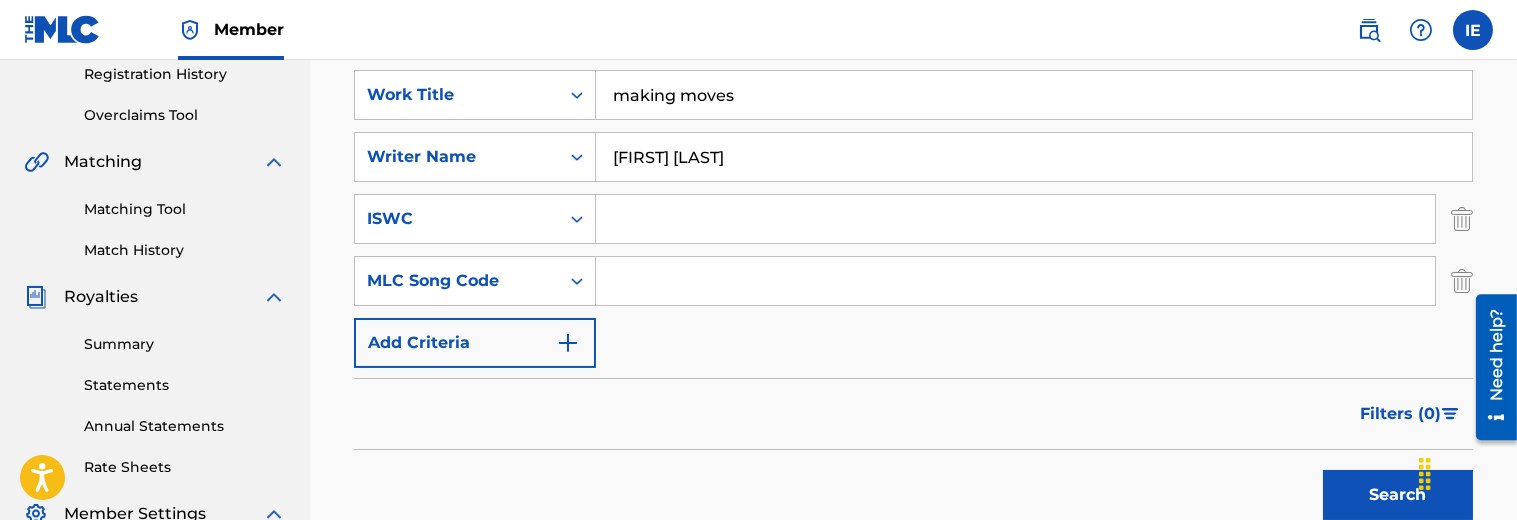 click on "Search" at bounding box center [1398, 495] 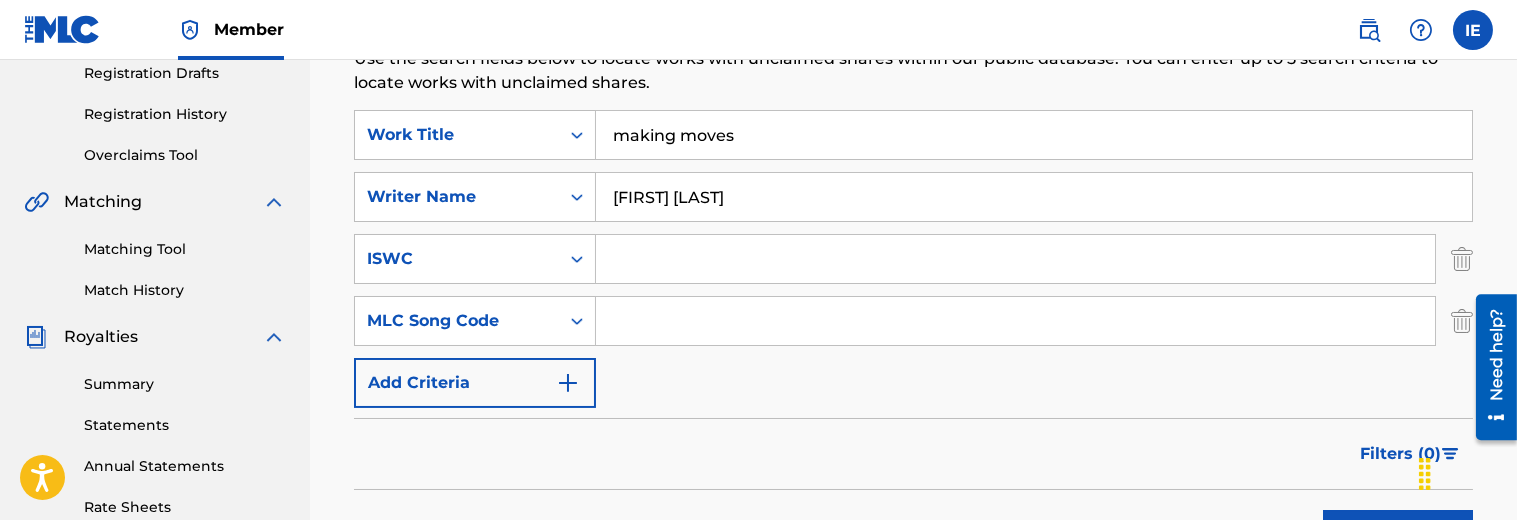 scroll, scrollTop: 340, scrollLeft: 0, axis: vertical 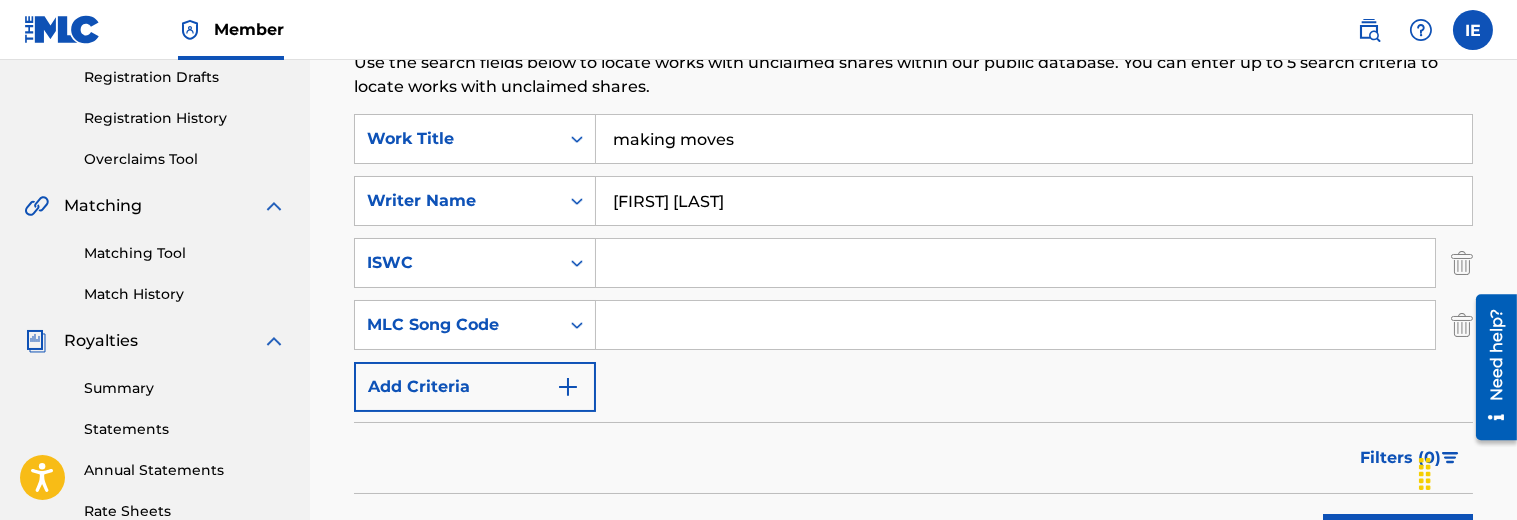click on "[FIRST] [LAST]" at bounding box center (1034, 201) 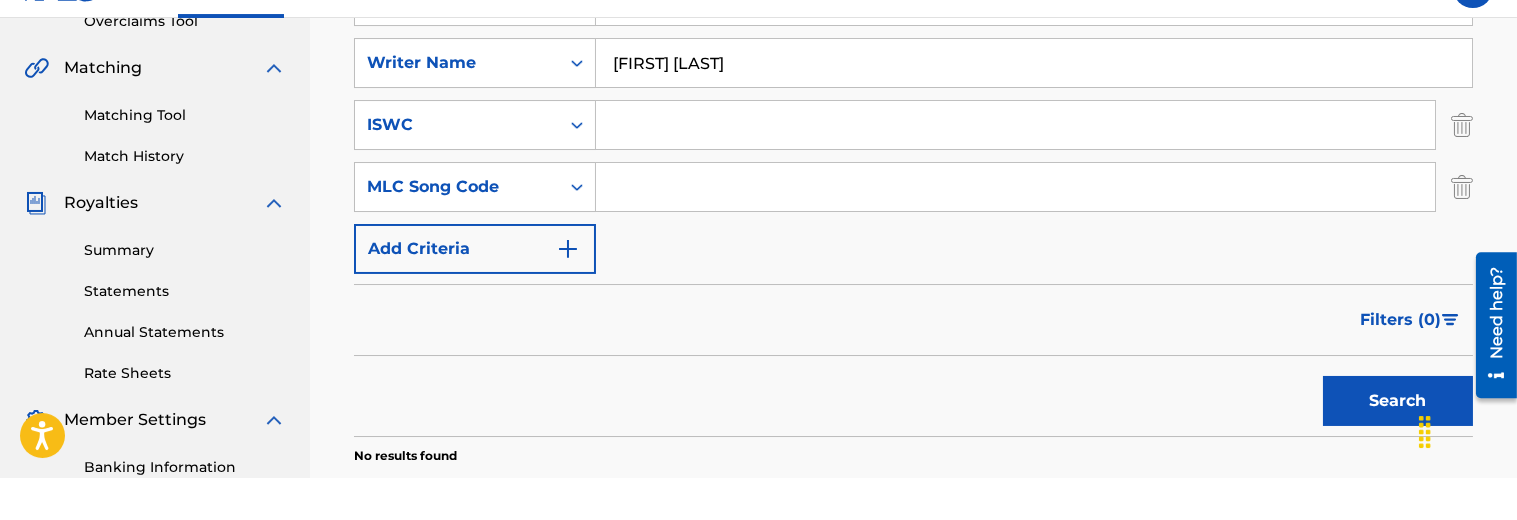 scroll, scrollTop: 436, scrollLeft: 0, axis: vertical 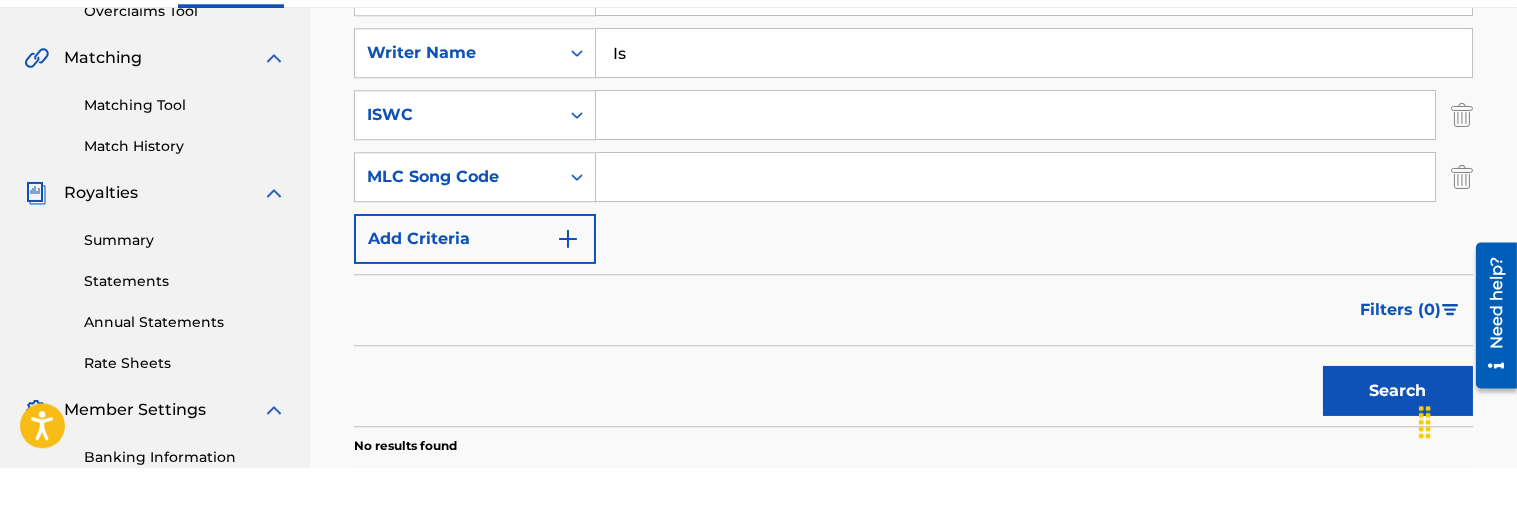 type on "I" 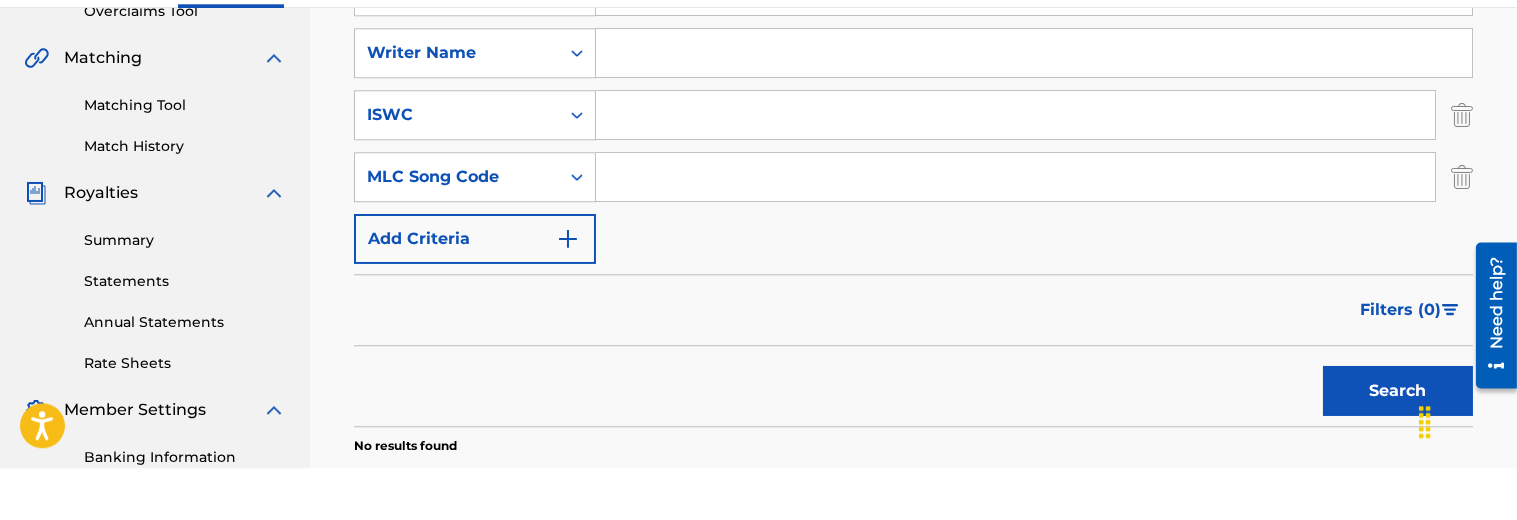 scroll, scrollTop: 436, scrollLeft: 0, axis: vertical 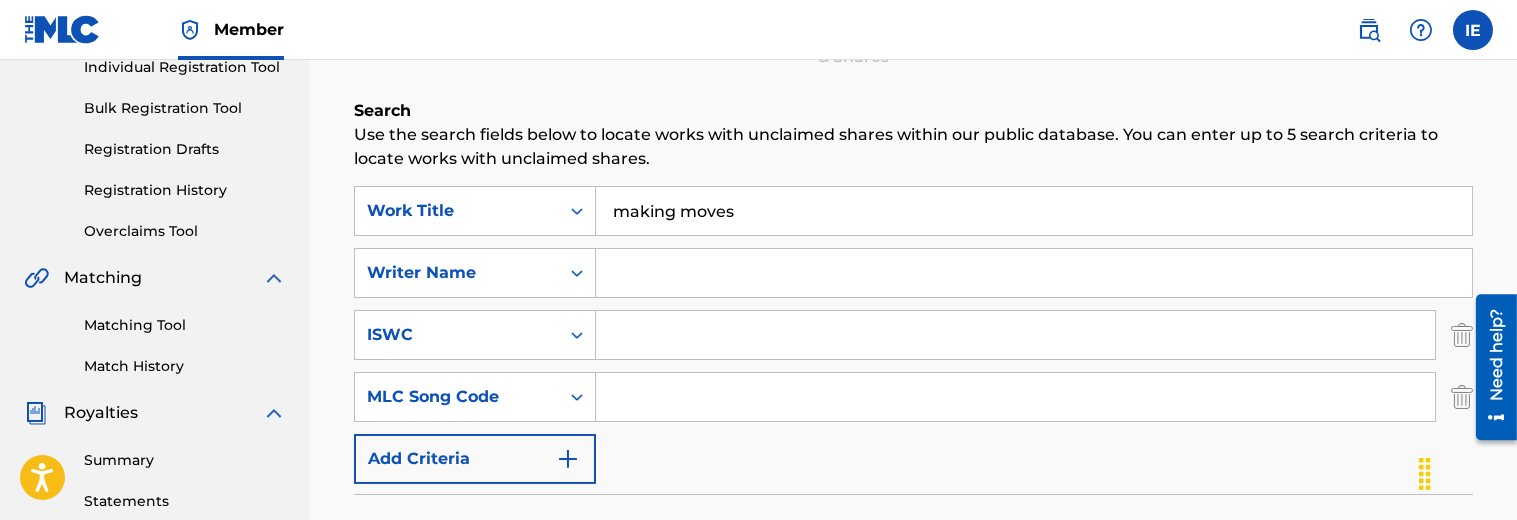 type 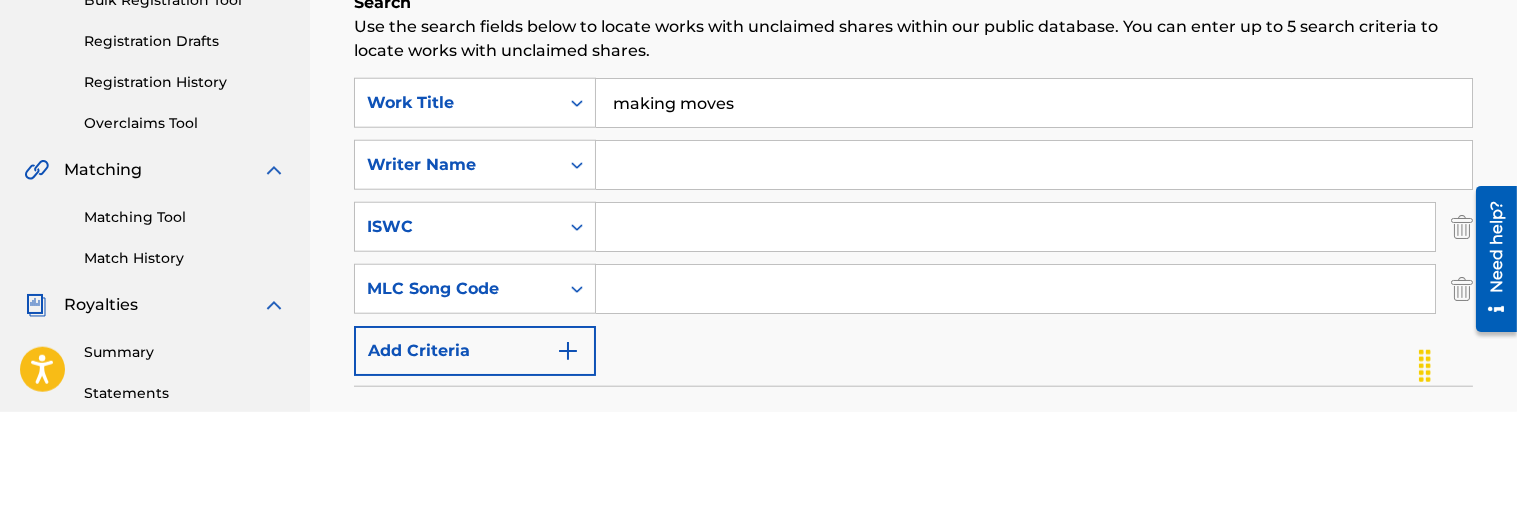 scroll, scrollTop: 268, scrollLeft: 0, axis: vertical 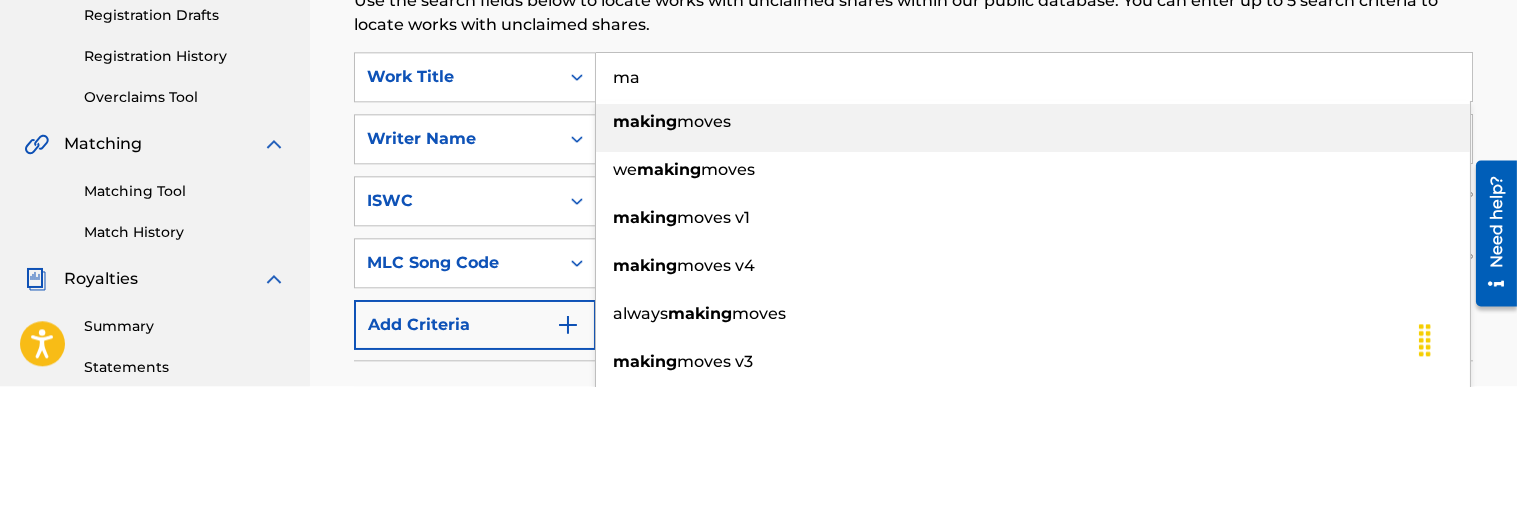 type on "m" 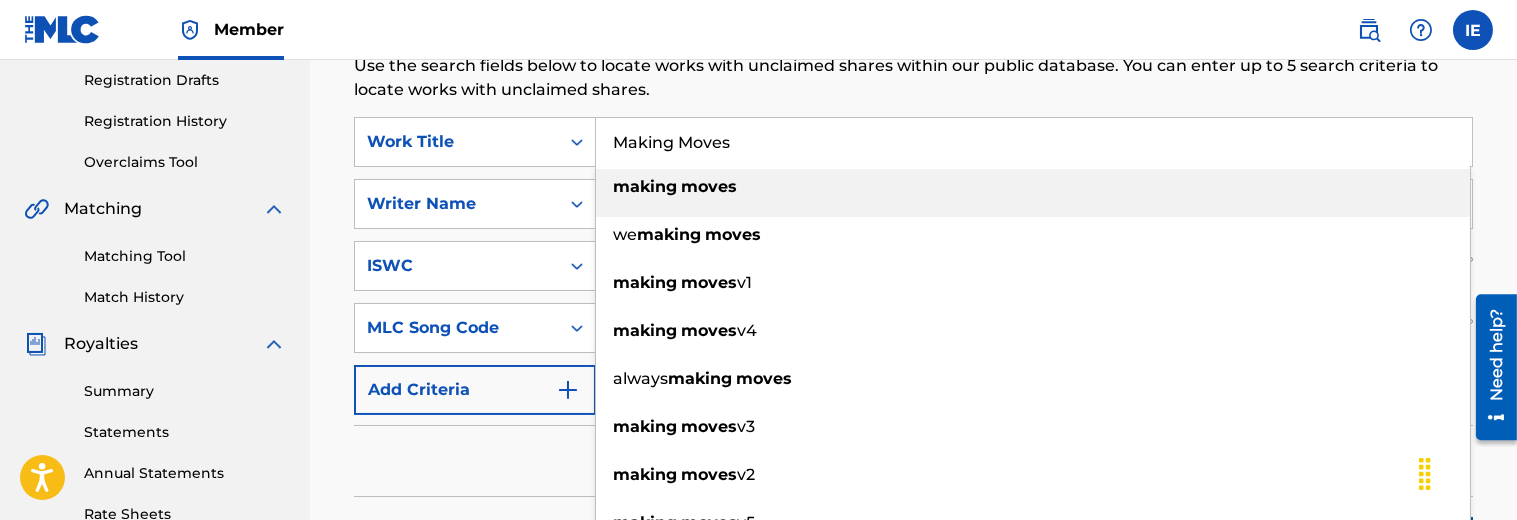 scroll, scrollTop: 328, scrollLeft: 0, axis: vertical 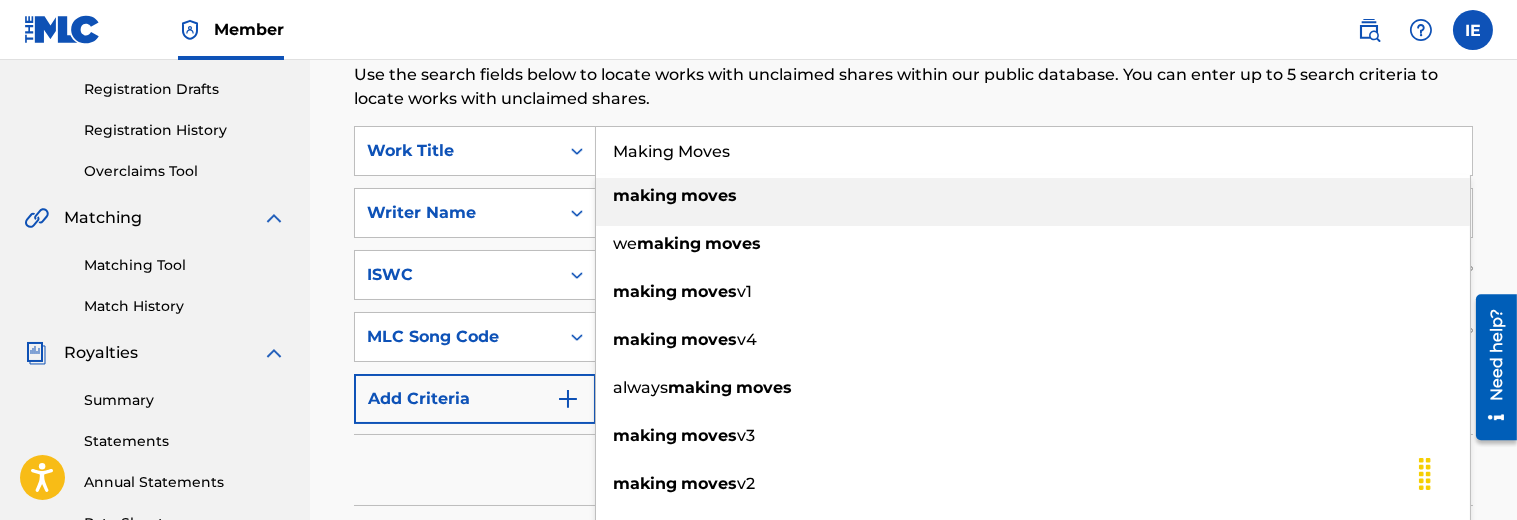 click on "making   moves" at bounding box center (1033, 196) 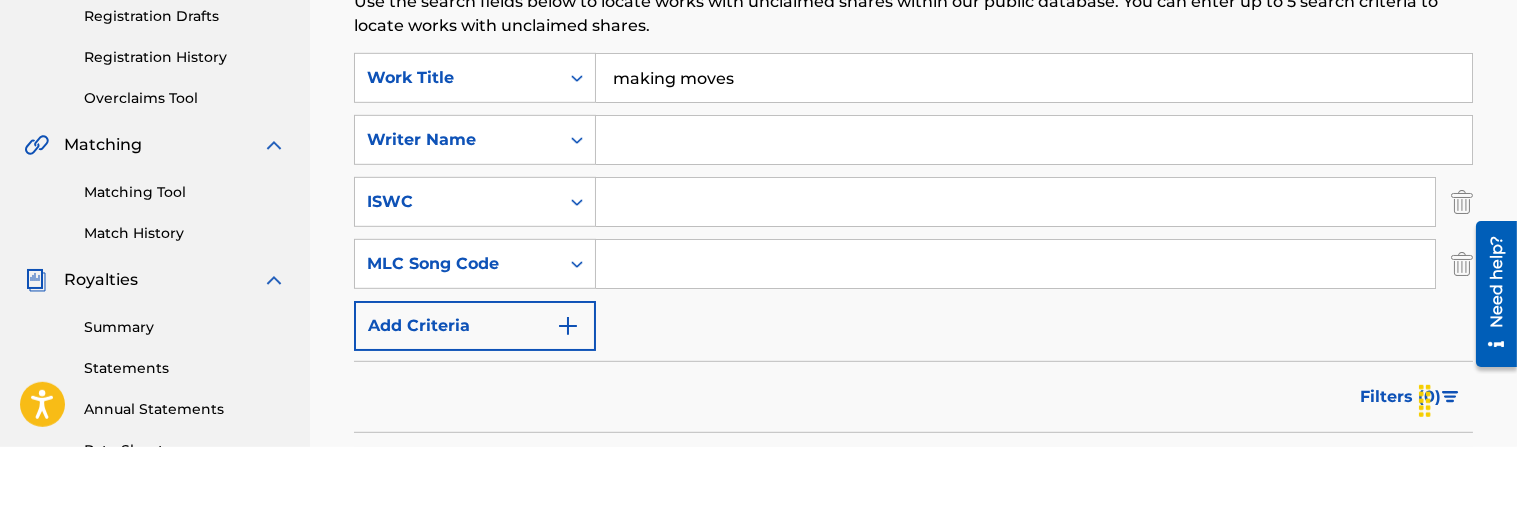 scroll, scrollTop: 328, scrollLeft: 0, axis: vertical 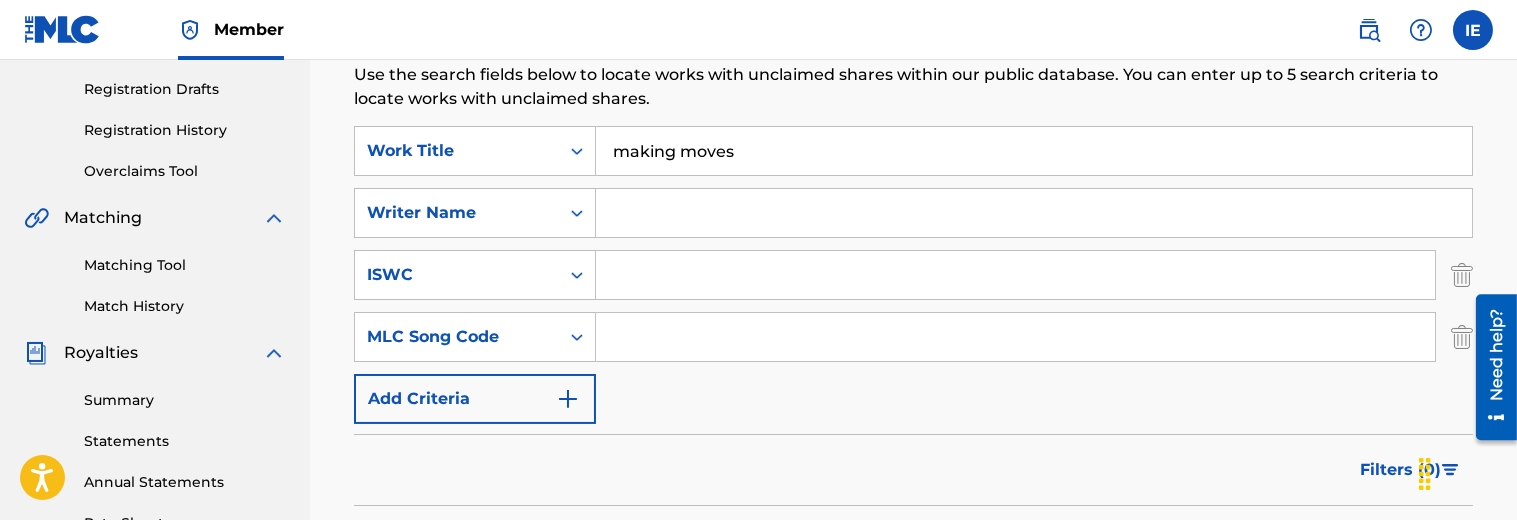 click at bounding box center (1034, 213) 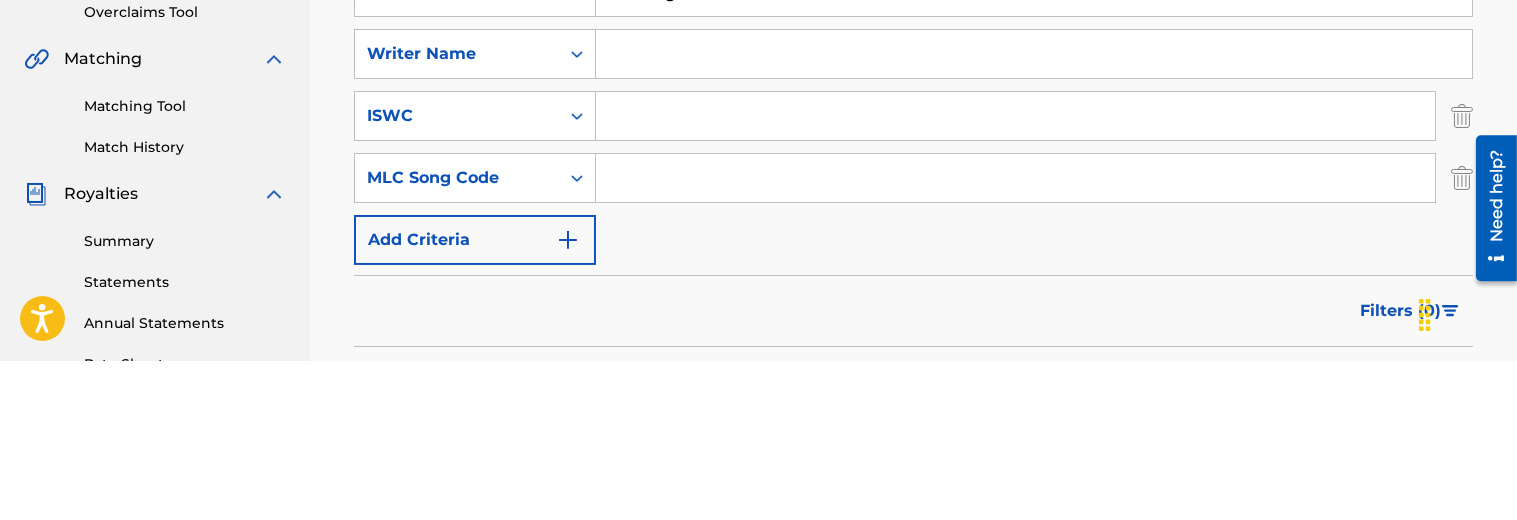 scroll, scrollTop: 328, scrollLeft: 0, axis: vertical 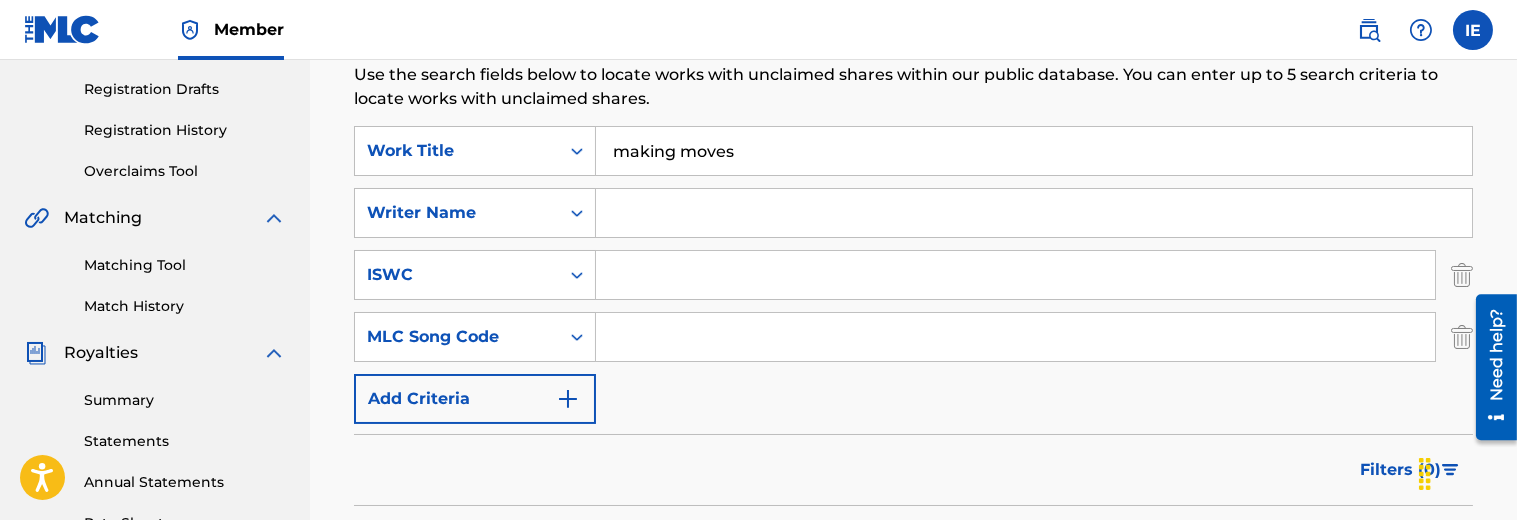 click at bounding box center [1034, 213] 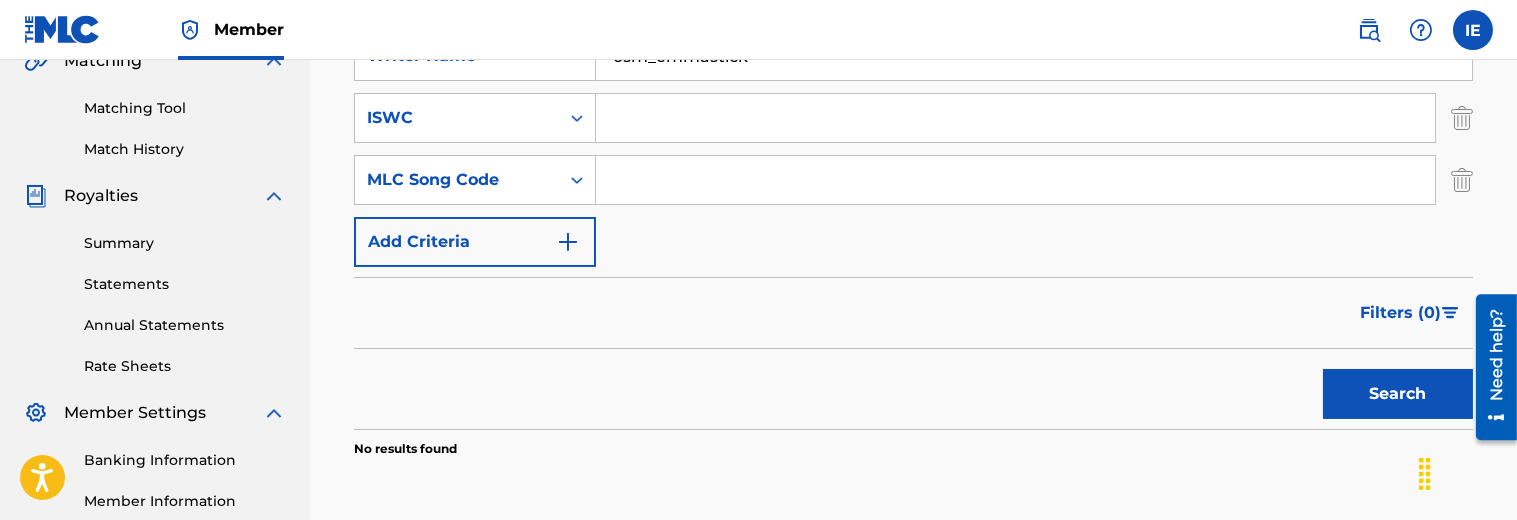 scroll, scrollTop: 512, scrollLeft: 0, axis: vertical 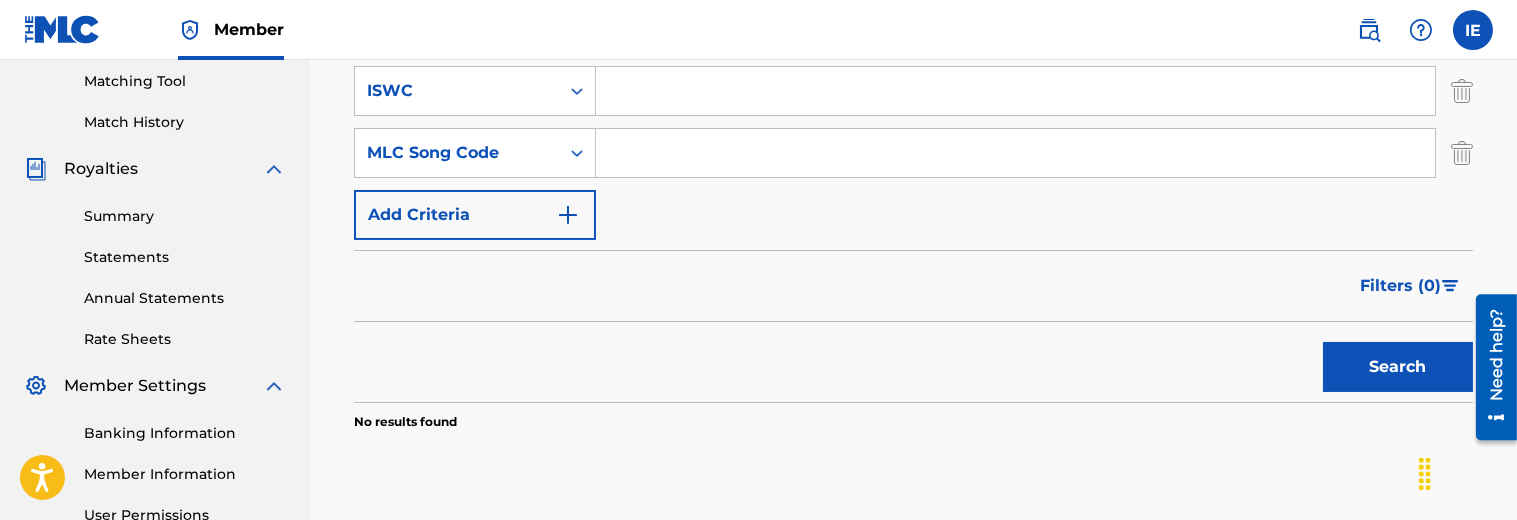 click on "Search" at bounding box center (1398, 367) 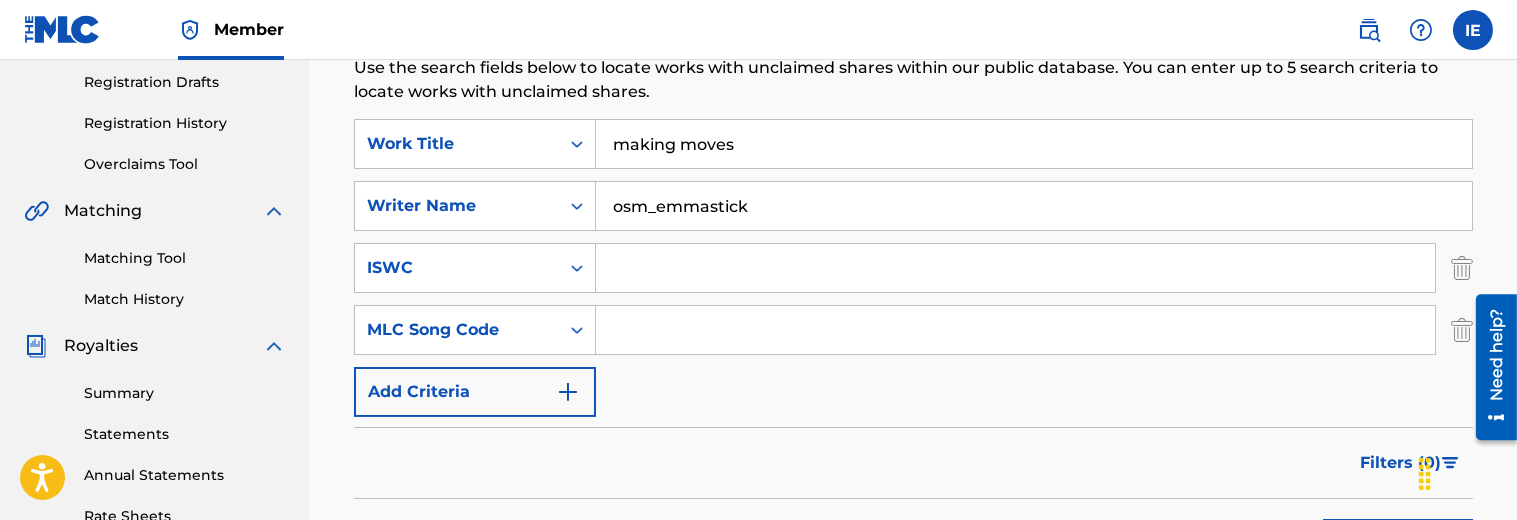 click on "osm_emmastick" at bounding box center [1034, 206] 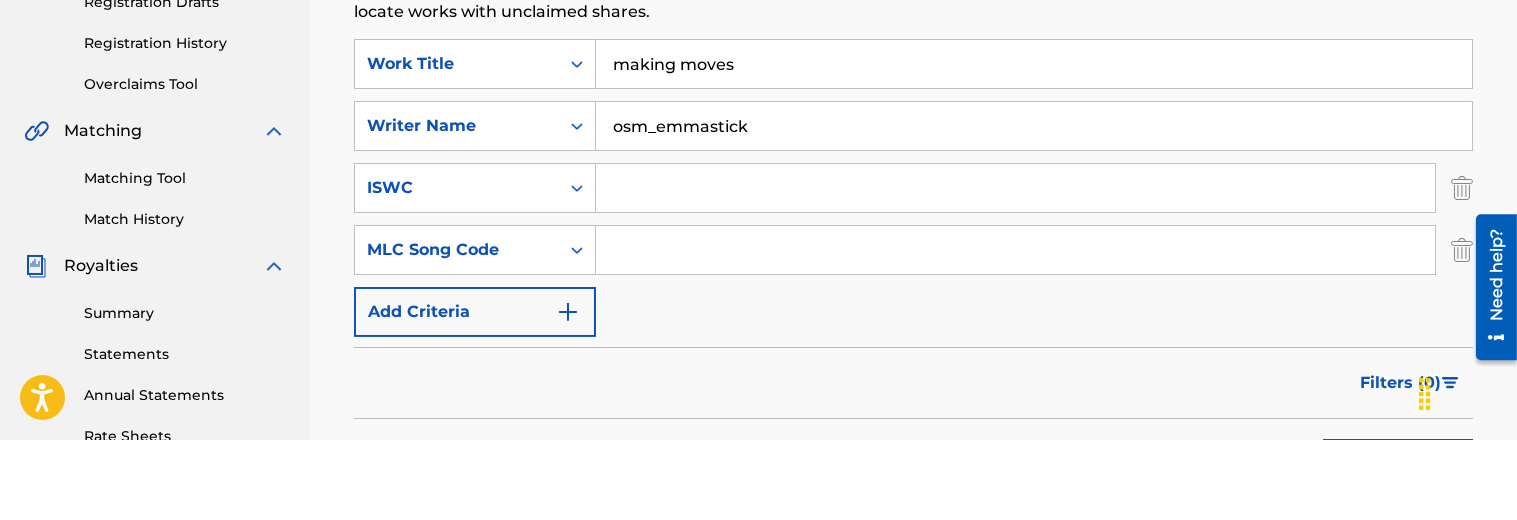 scroll, scrollTop: 335, scrollLeft: 0, axis: vertical 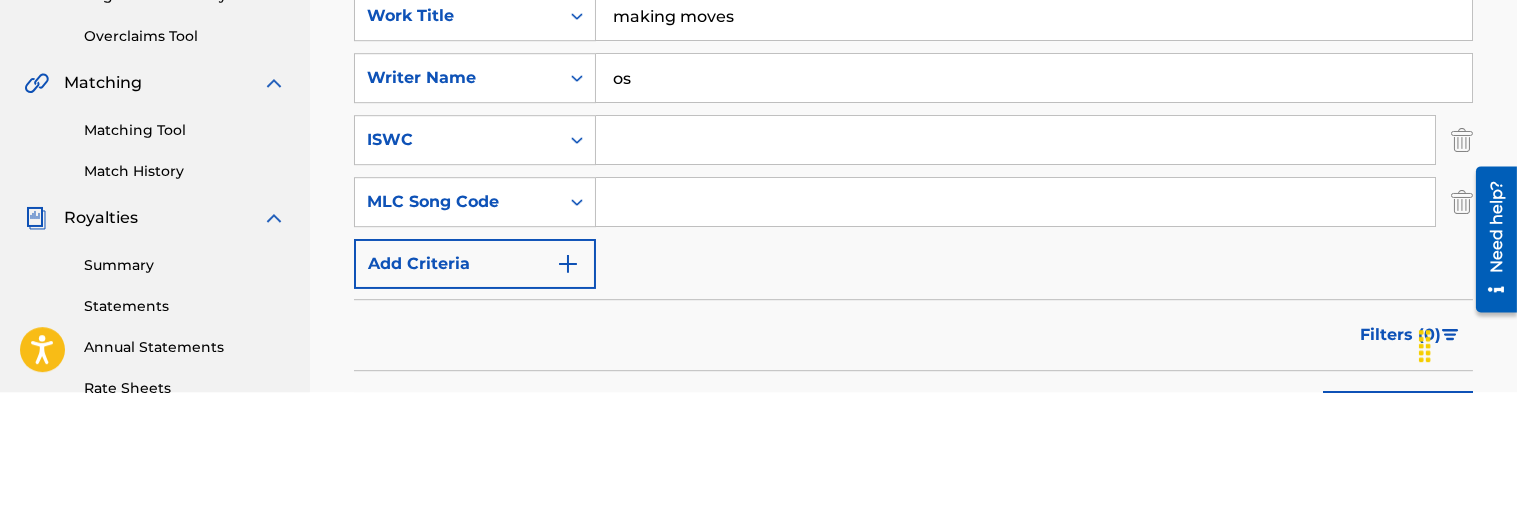 type on "o" 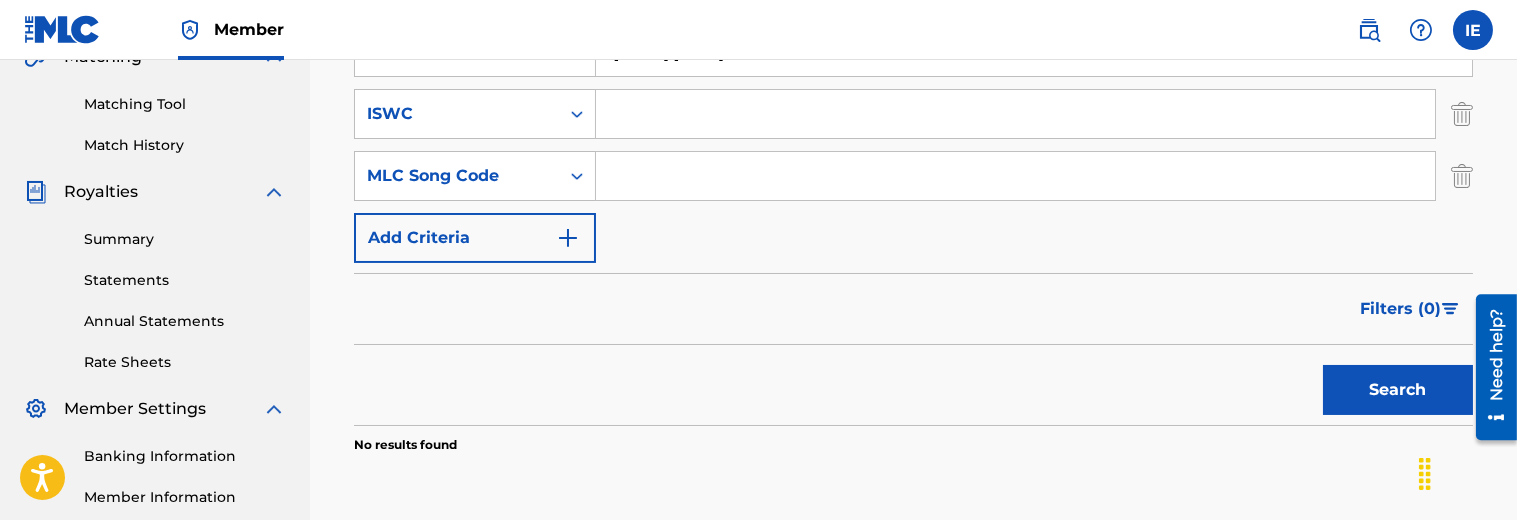 scroll, scrollTop: 491, scrollLeft: 0, axis: vertical 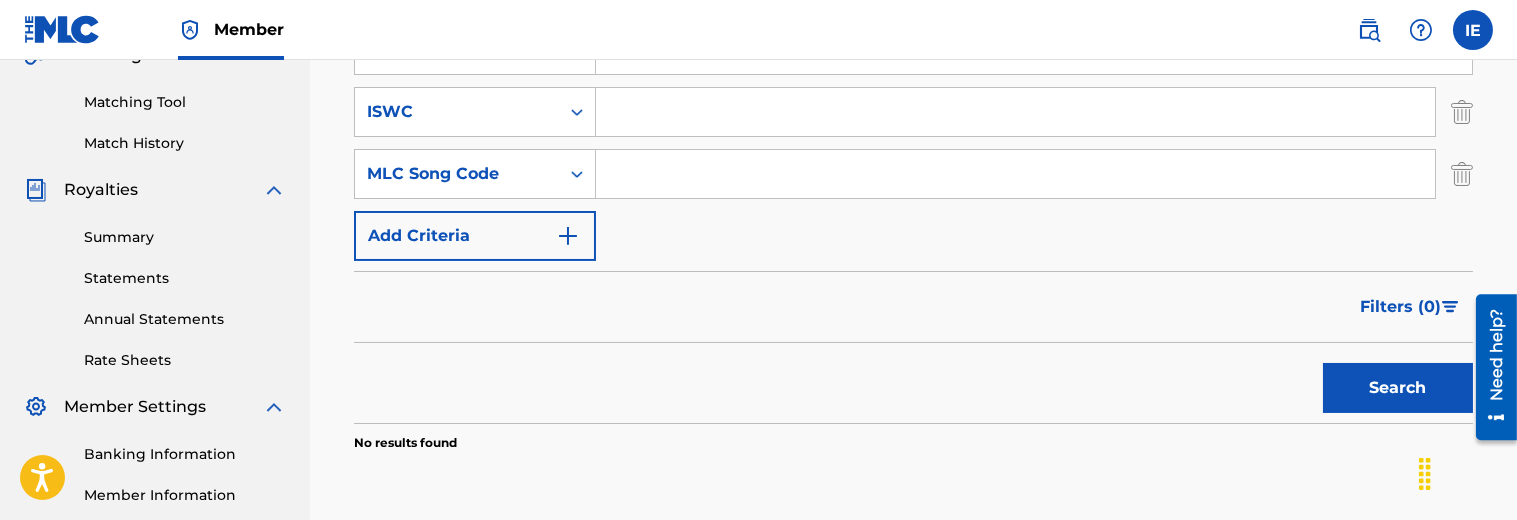click on "Search" at bounding box center [1398, 388] 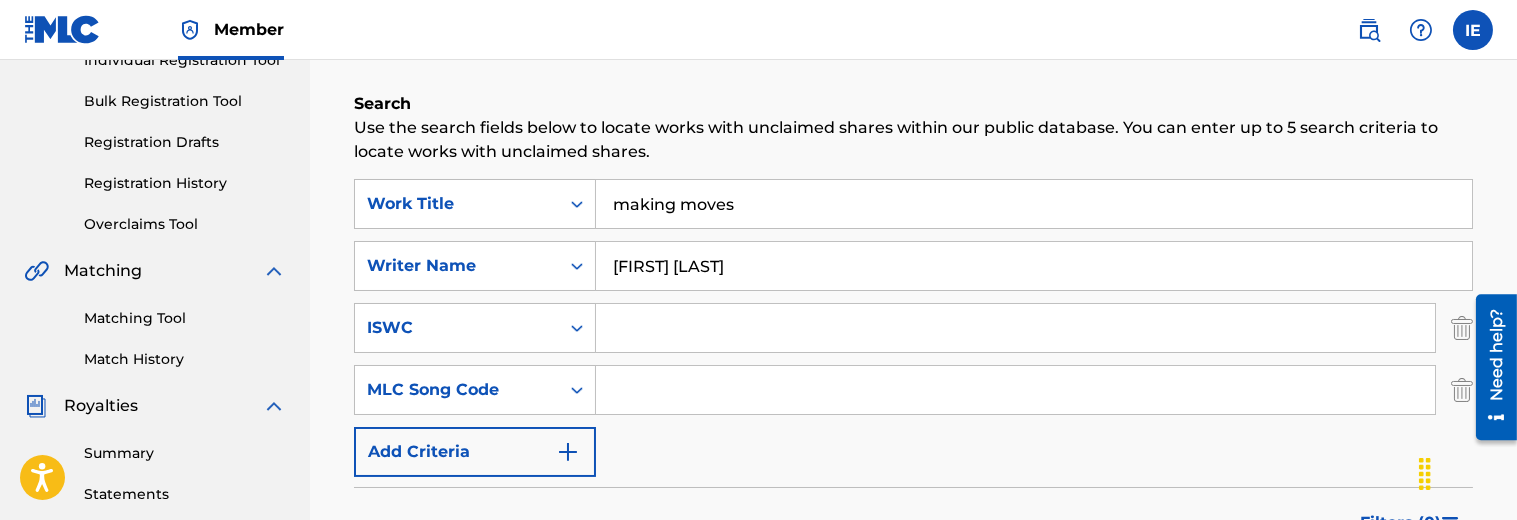 click on "[FIRST] [LAST]" at bounding box center [1034, 266] 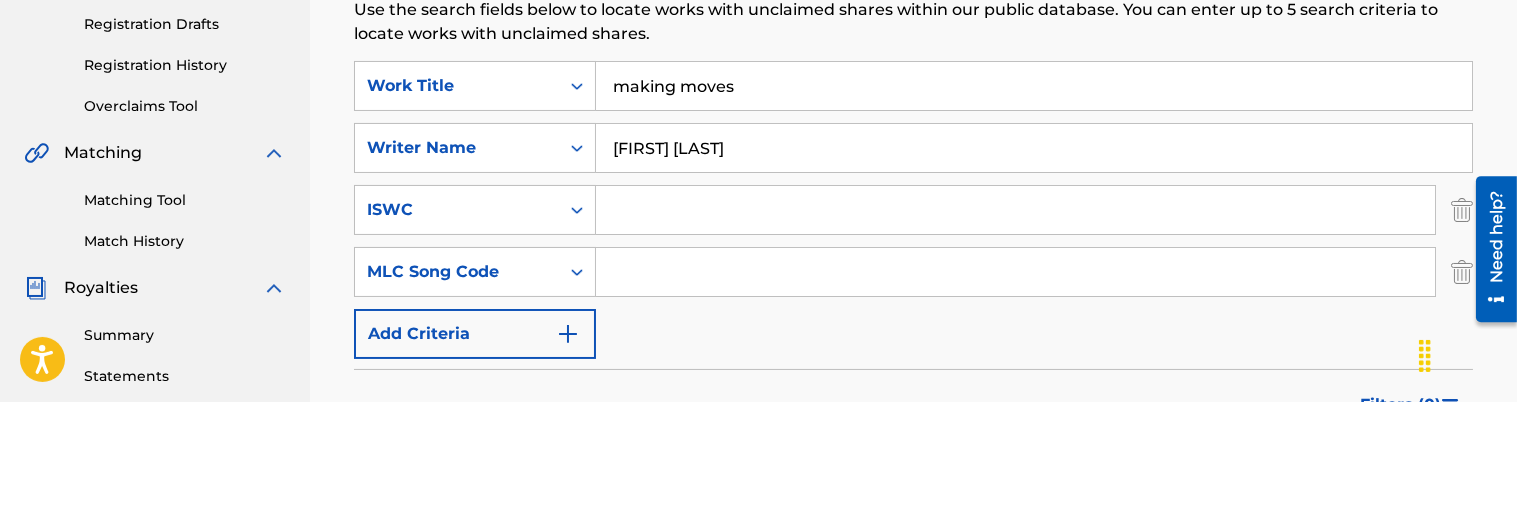 scroll, scrollTop: 275, scrollLeft: 0, axis: vertical 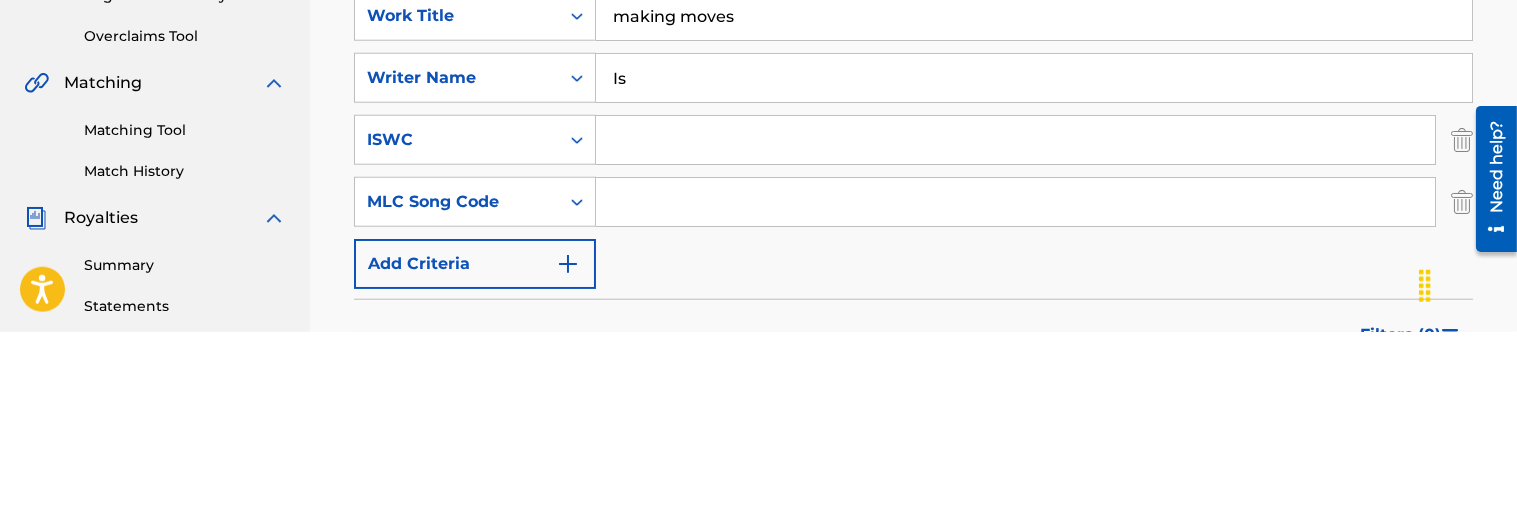 type on "I" 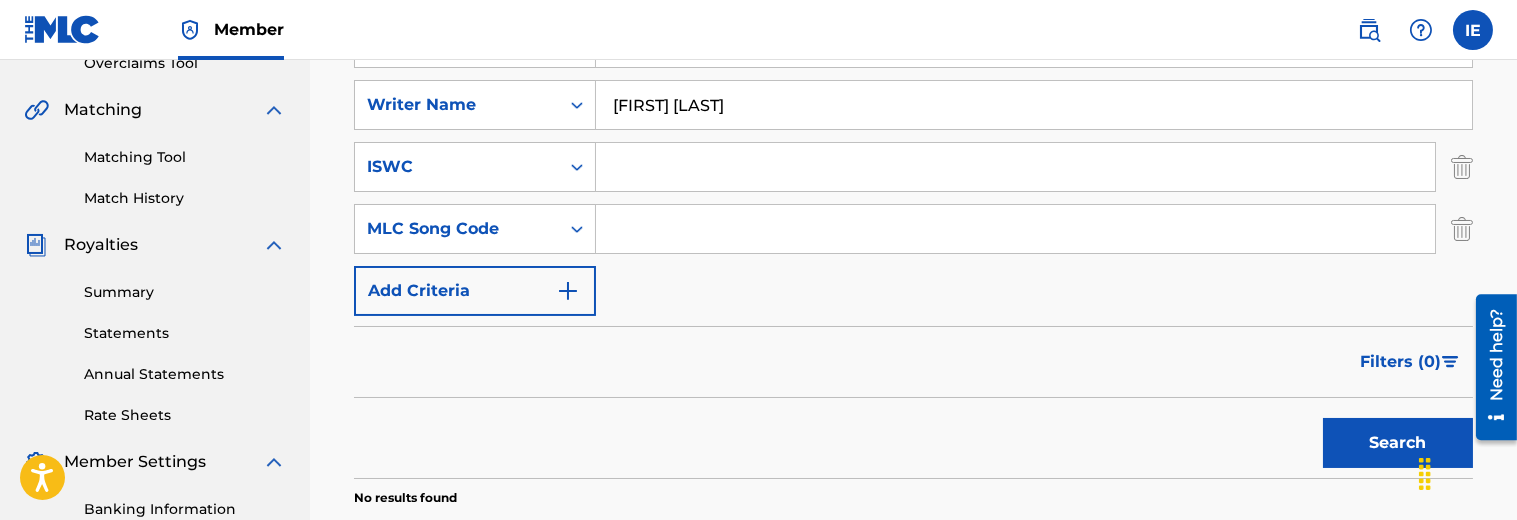 scroll, scrollTop: 450, scrollLeft: 0, axis: vertical 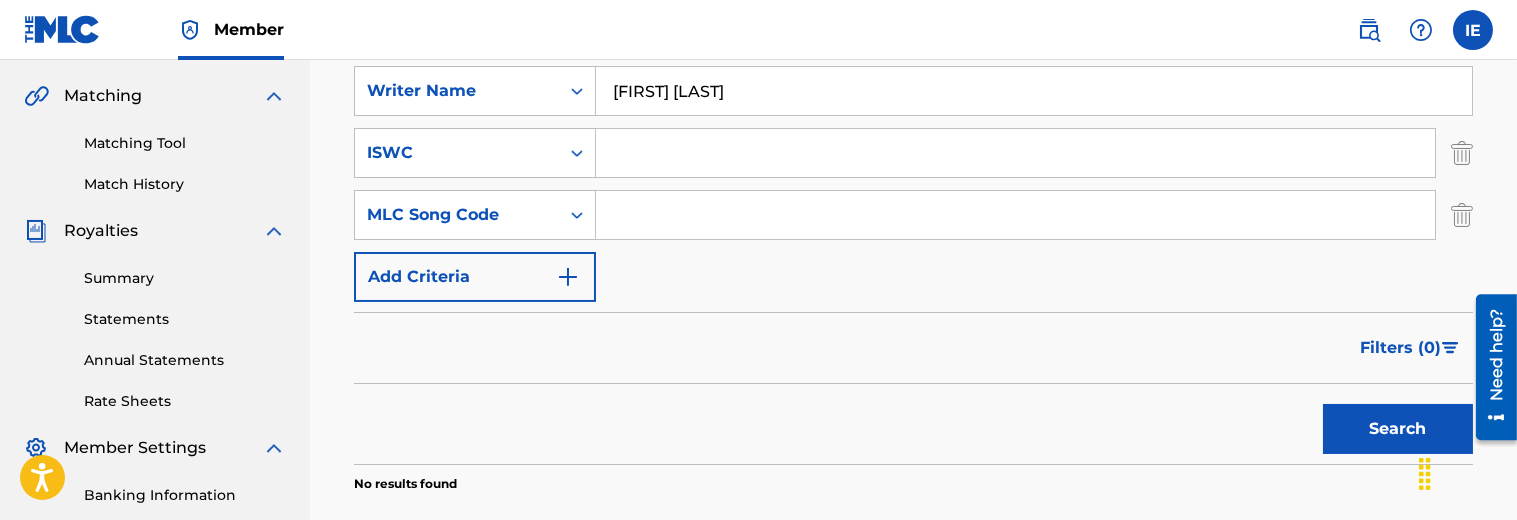 click on "Search" at bounding box center [1398, 429] 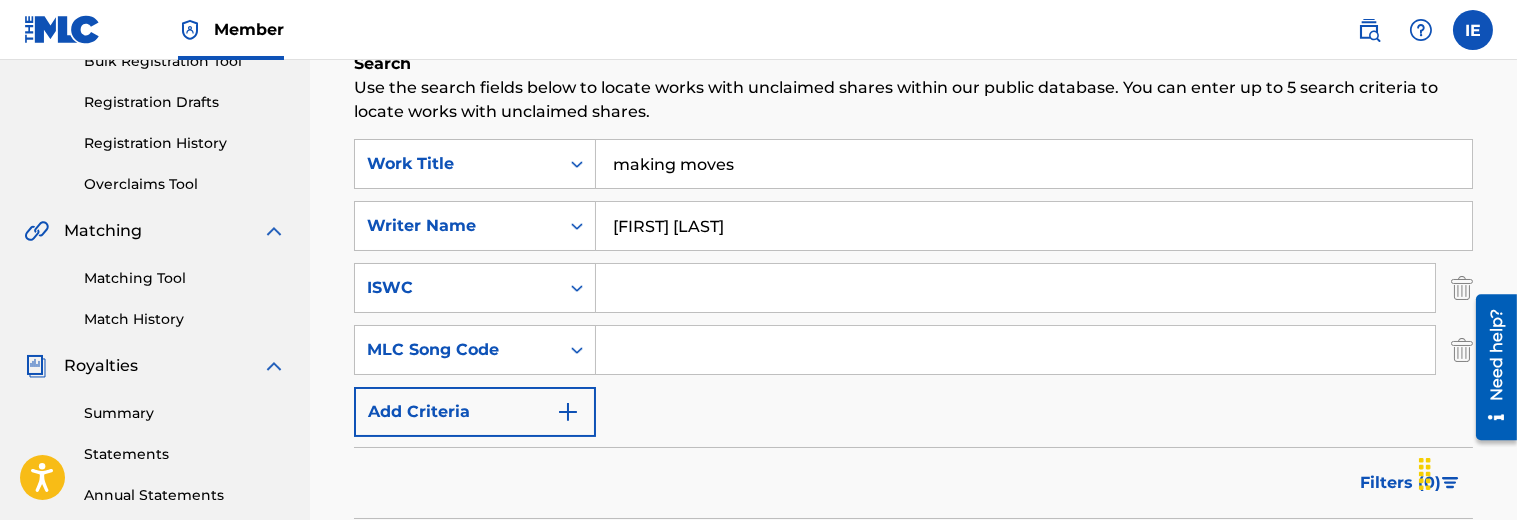 scroll, scrollTop: 314, scrollLeft: 0, axis: vertical 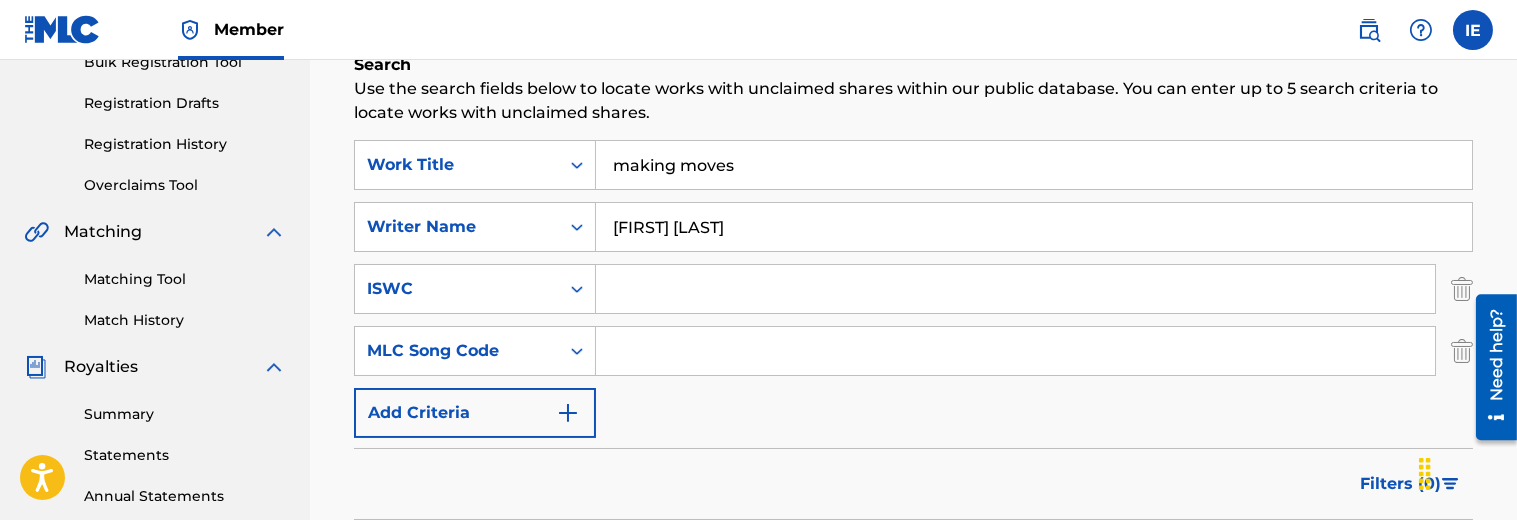 click on "[FIRST] [LAST]" at bounding box center [1034, 227] 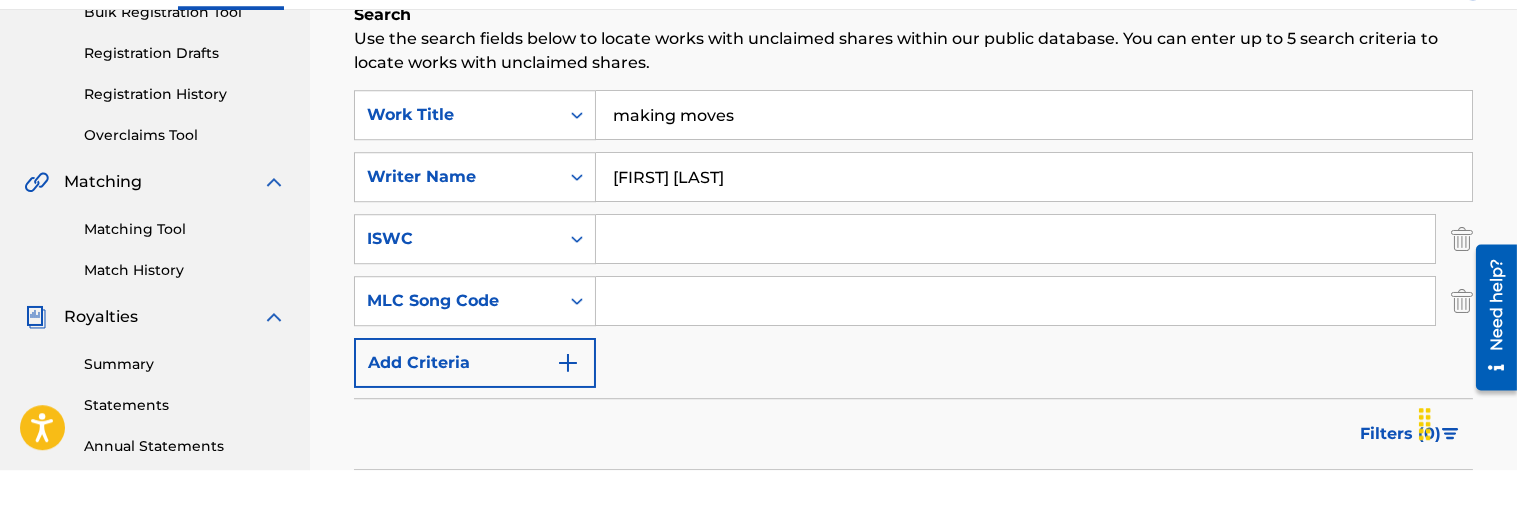 scroll, scrollTop: 314, scrollLeft: 0, axis: vertical 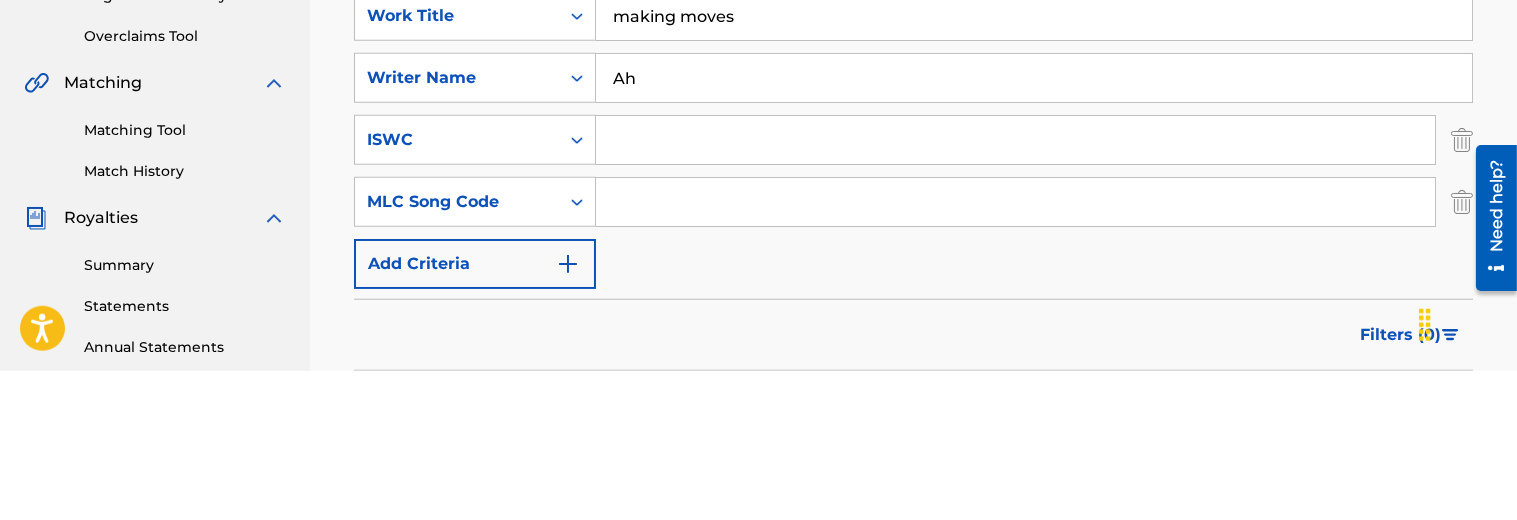 type on "A" 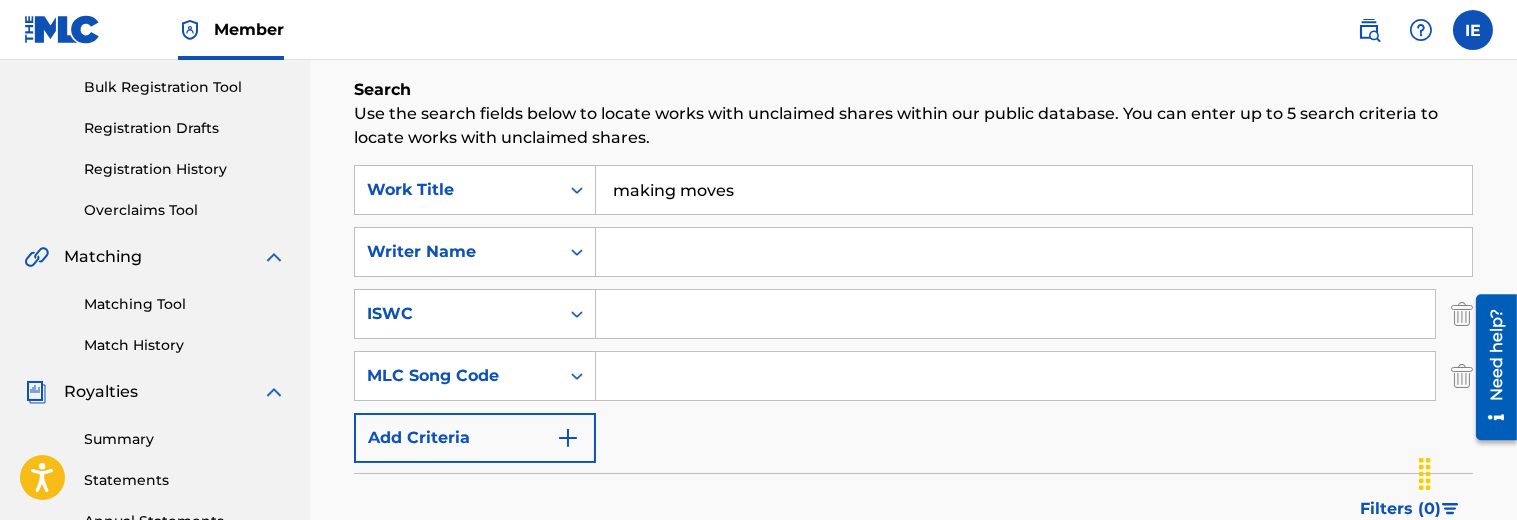scroll, scrollTop: 264, scrollLeft: 0, axis: vertical 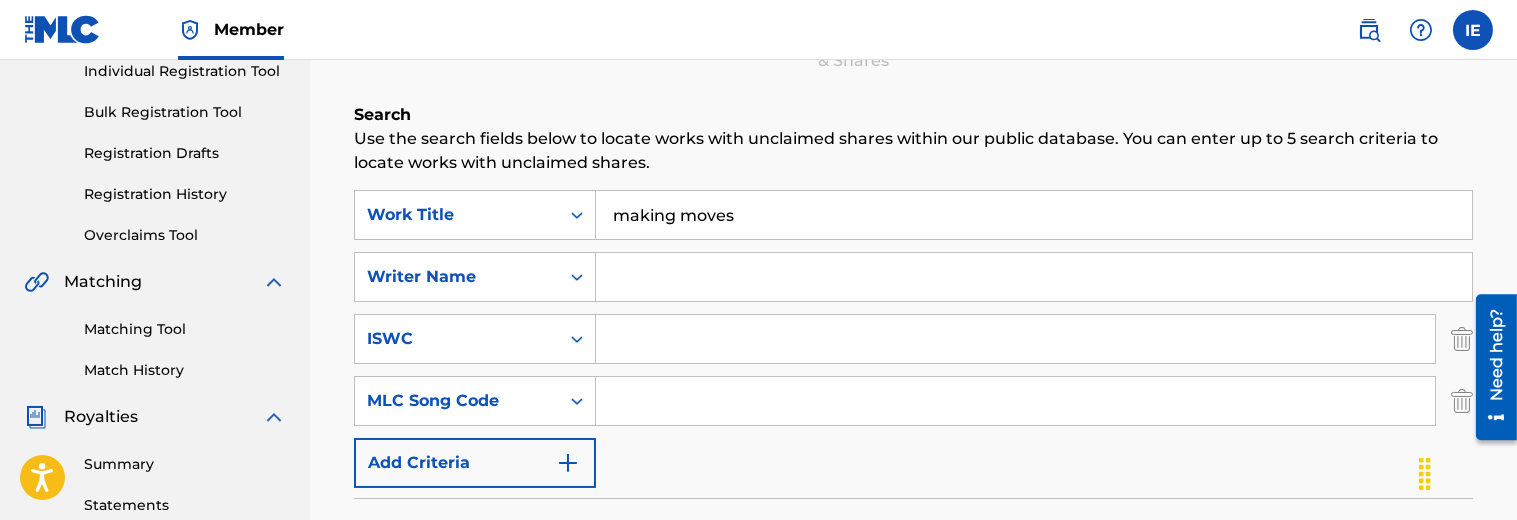 type 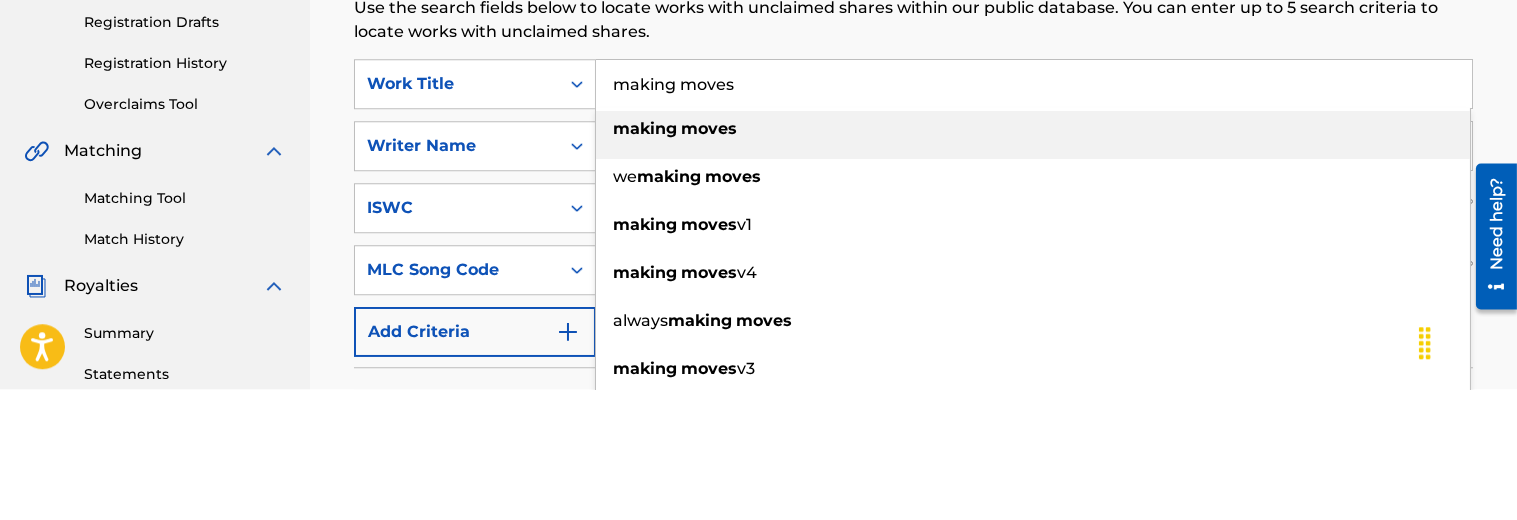 scroll, scrollTop: 264, scrollLeft: 0, axis: vertical 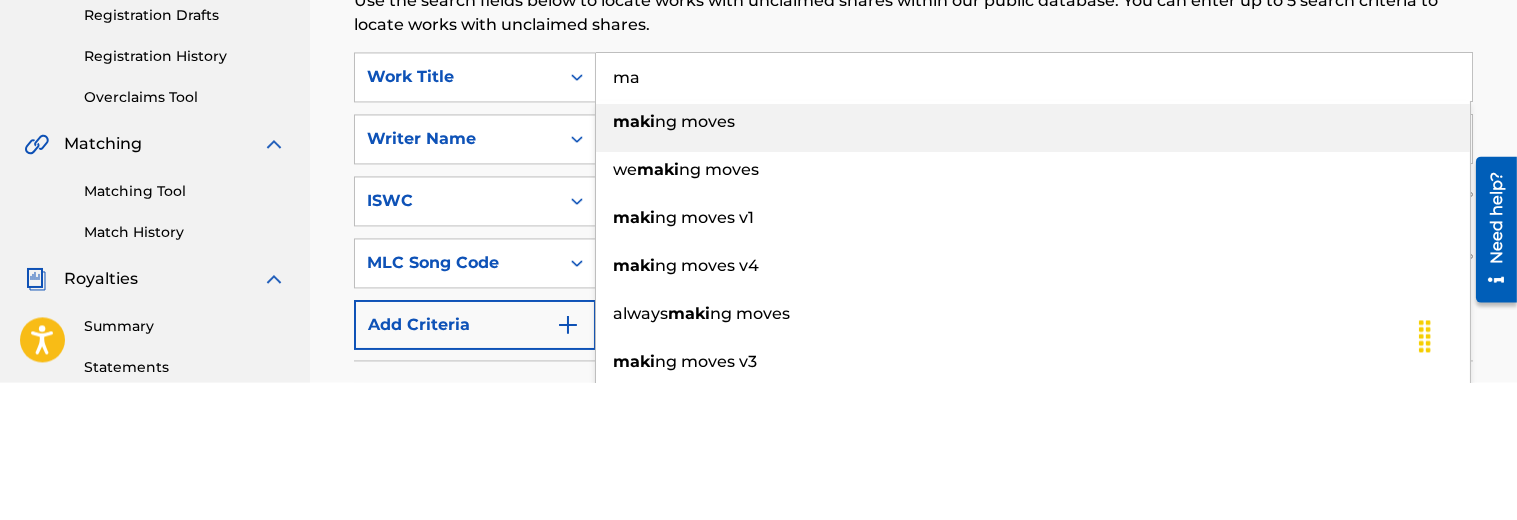 type on "m" 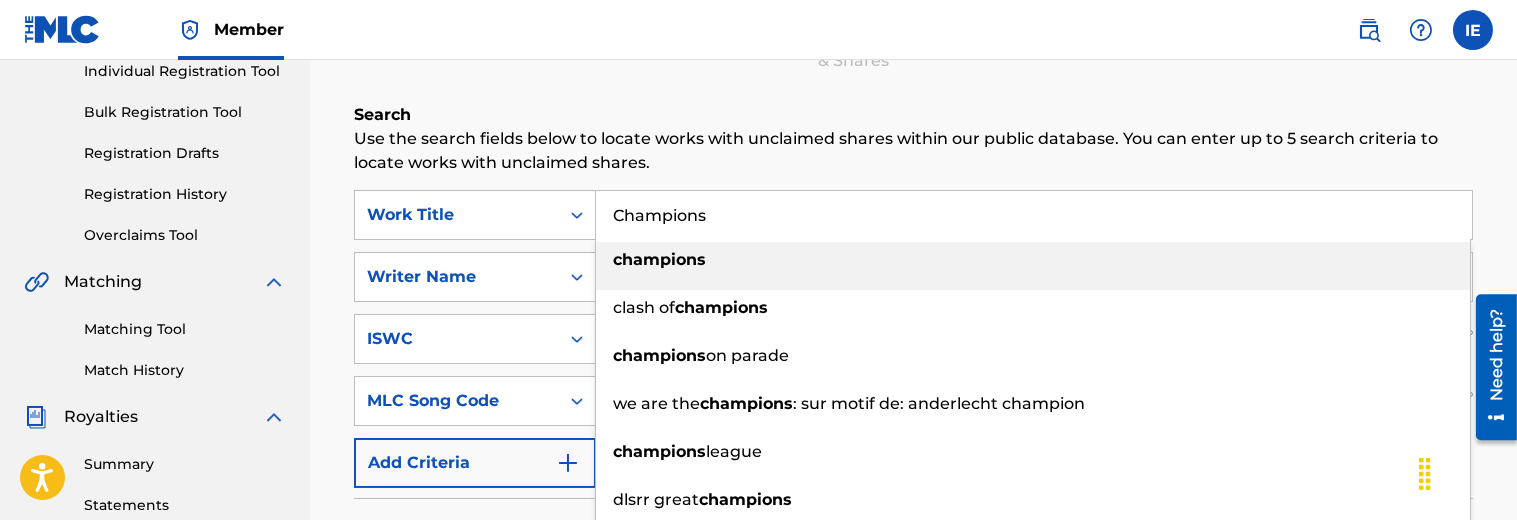 click on "champions" at bounding box center [1033, 260] 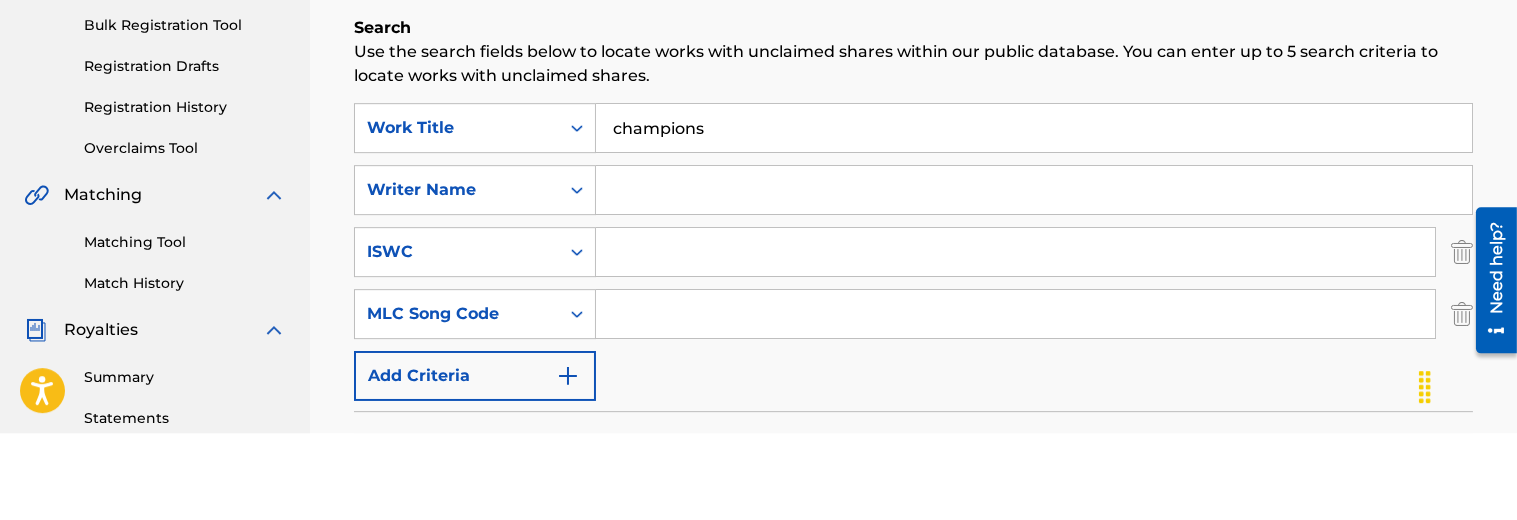 scroll, scrollTop: 264, scrollLeft: 0, axis: vertical 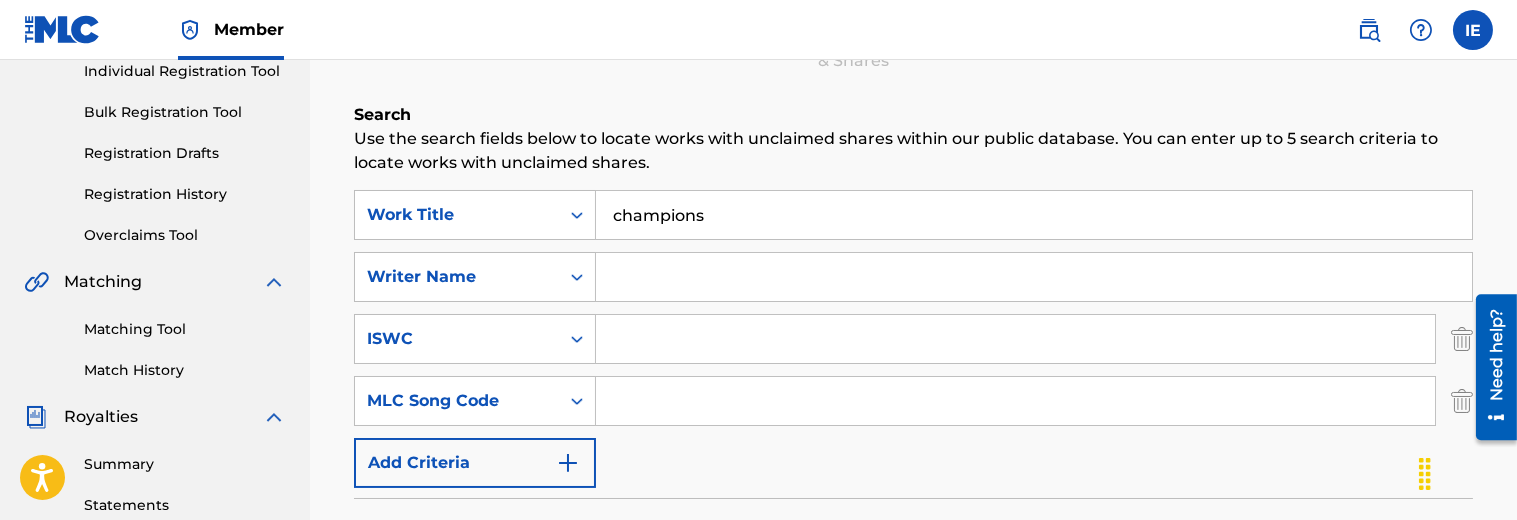 click at bounding box center (1034, 277) 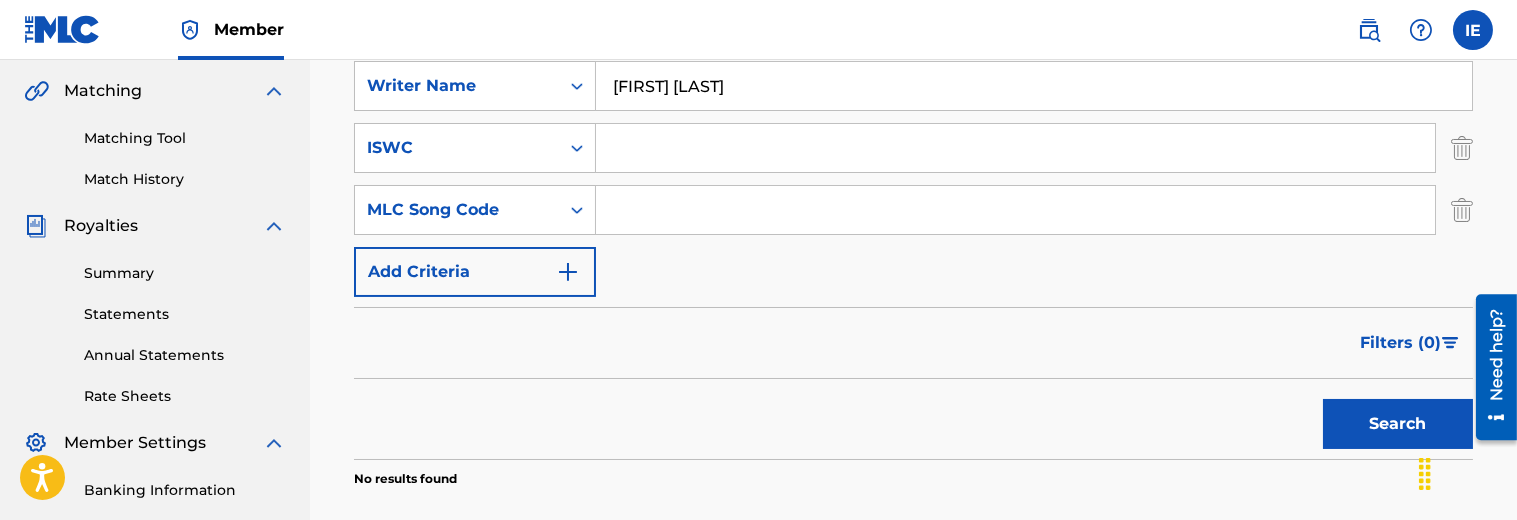 scroll, scrollTop: 467, scrollLeft: 0, axis: vertical 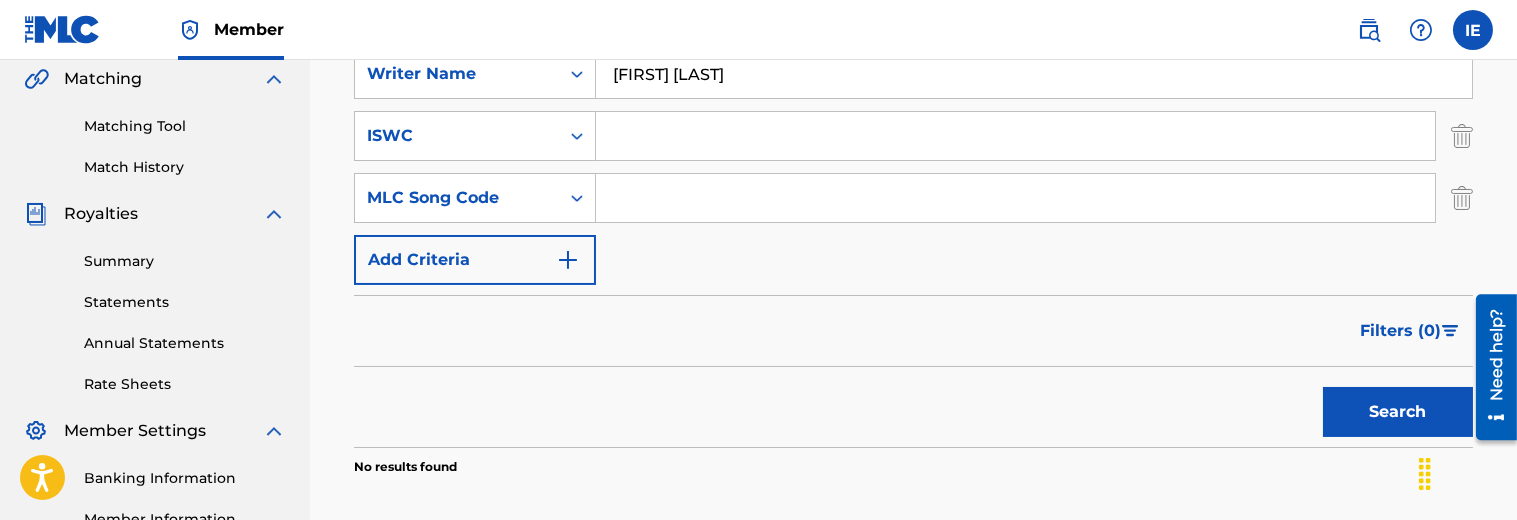 click on "Search" at bounding box center (1398, 412) 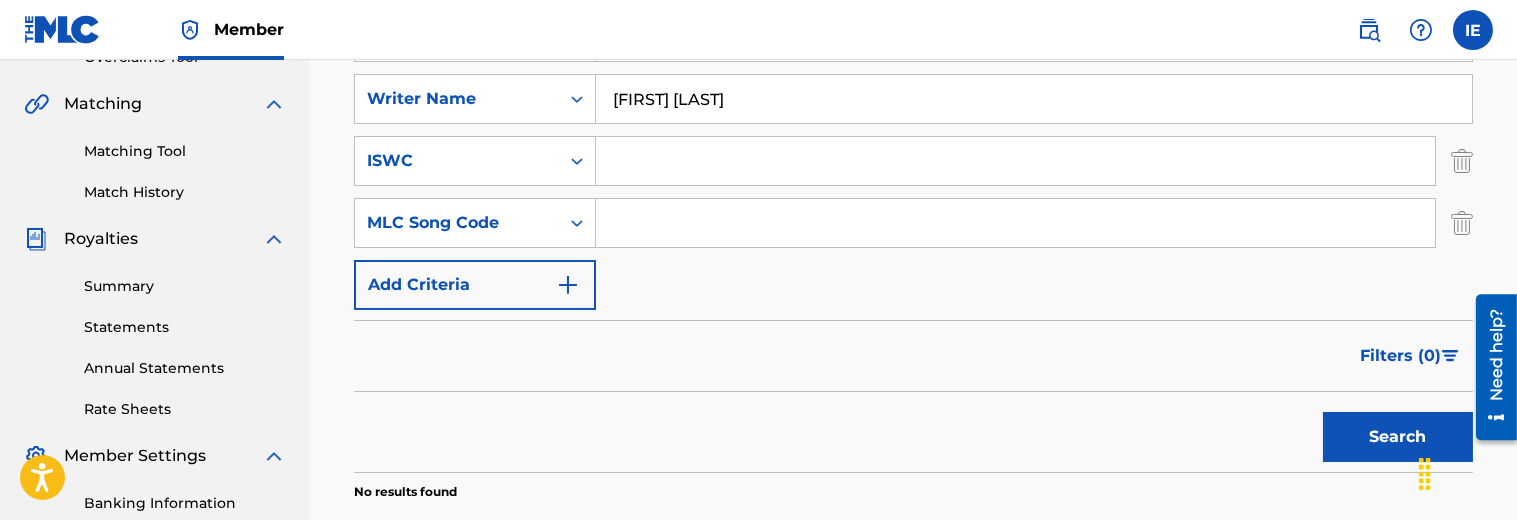 scroll, scrollTop: 353, scrollLeft: 0, axis: vertical 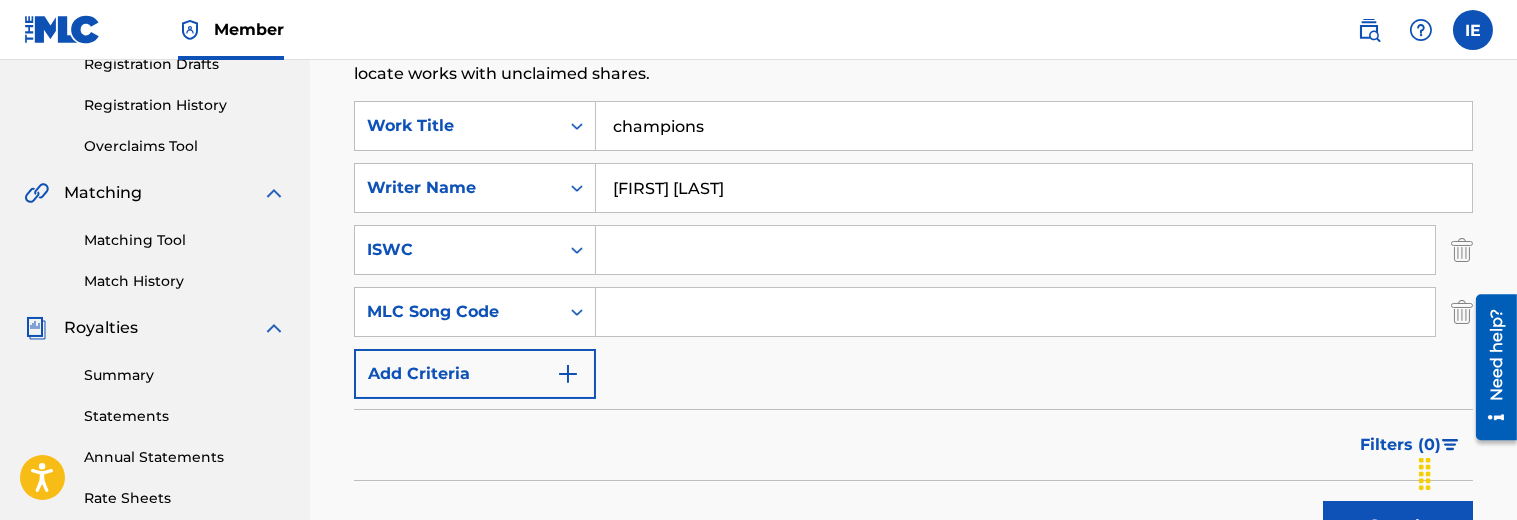 click on "[FIRST] [LAST]" at bounding box center [1034, 188] 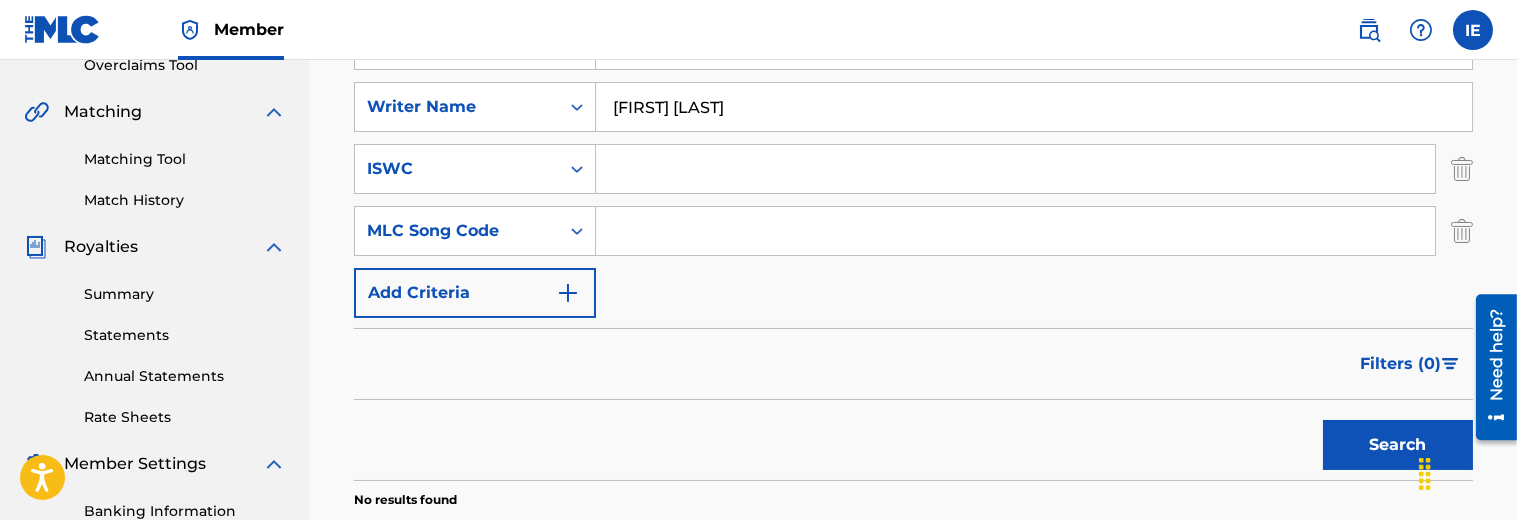 scroll, scrollTop: 426, scrollLeft: 0, axis: vertical 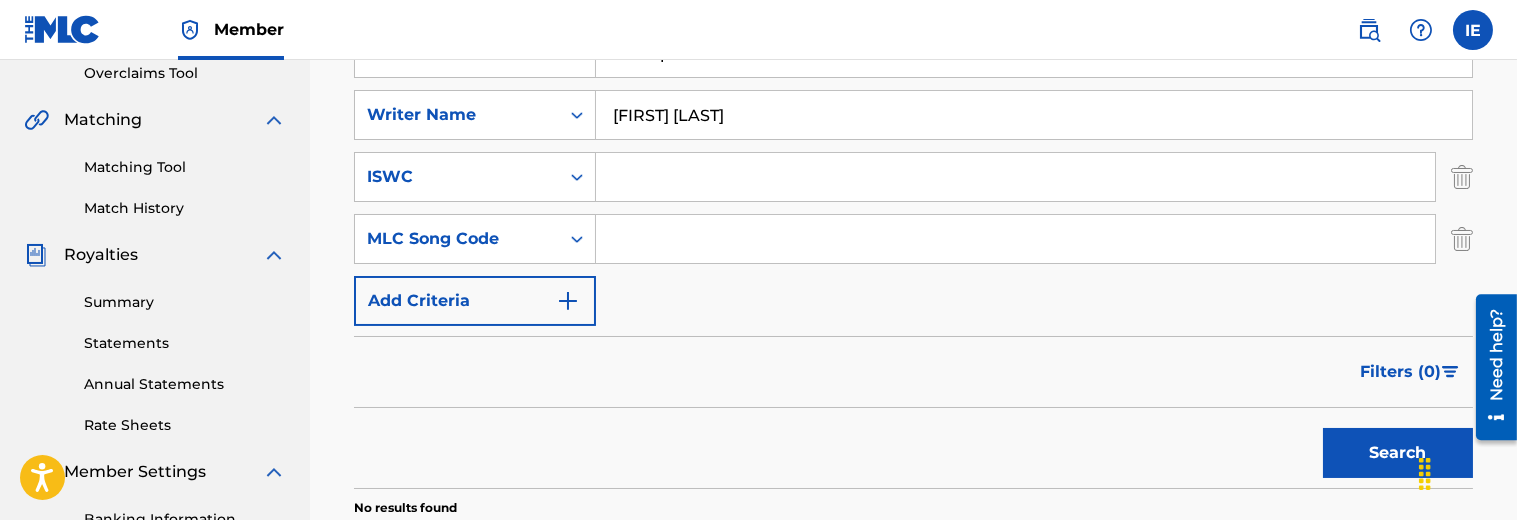 type on "[FIRST] [LAST]" 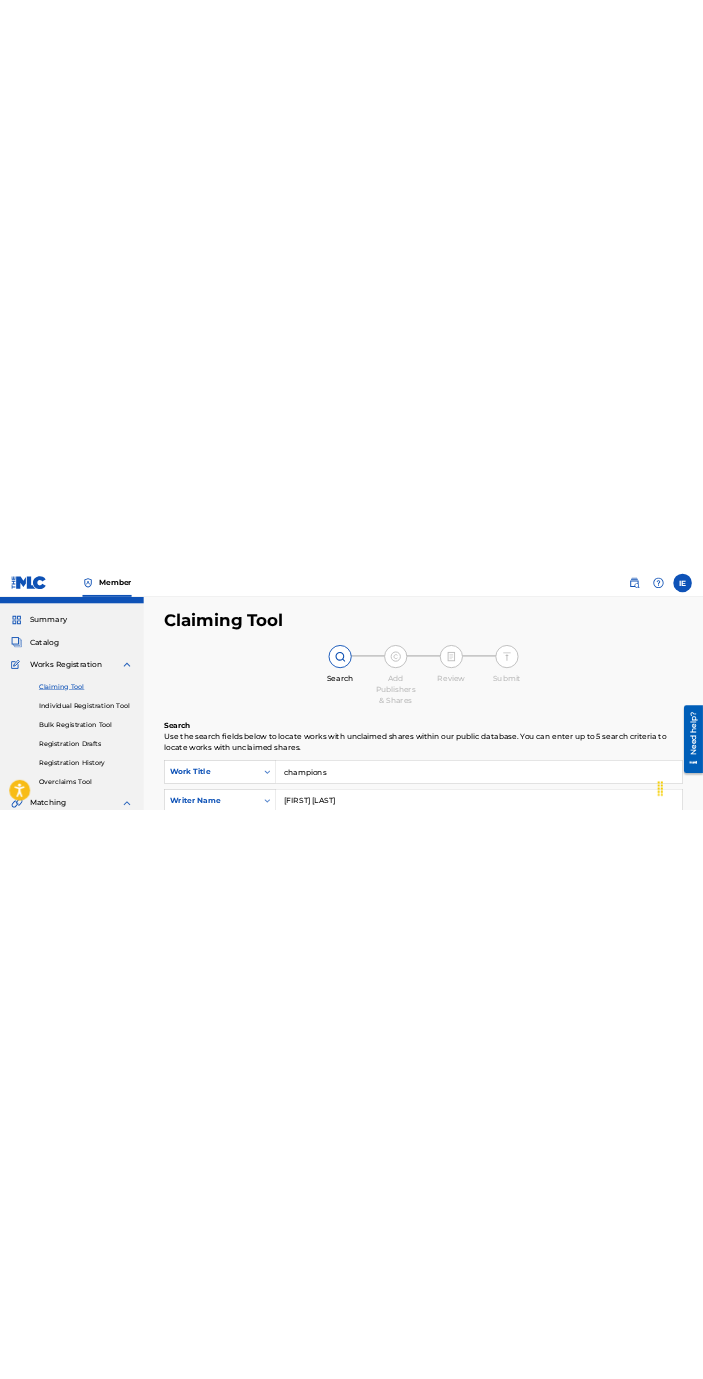scroll, scrollTop: 0, scrollLeft: 0, axis: both 